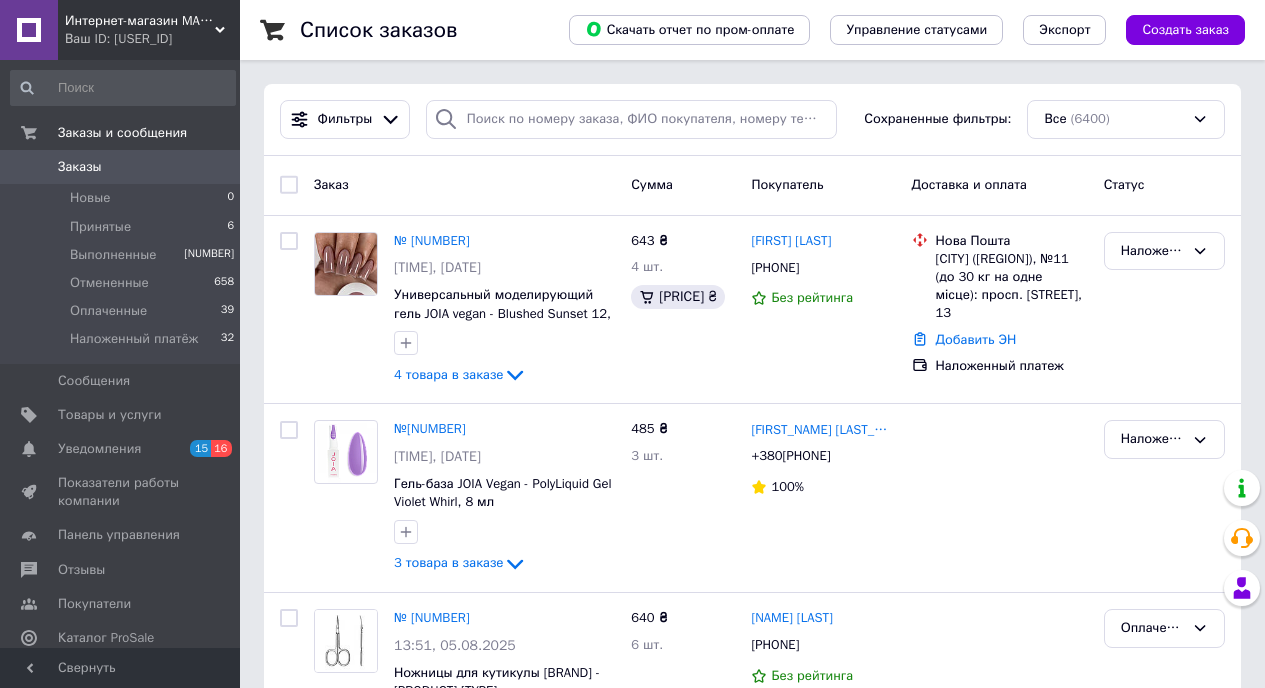 scroll, scrollTop: 0, scrollLeft: 0, axis: both 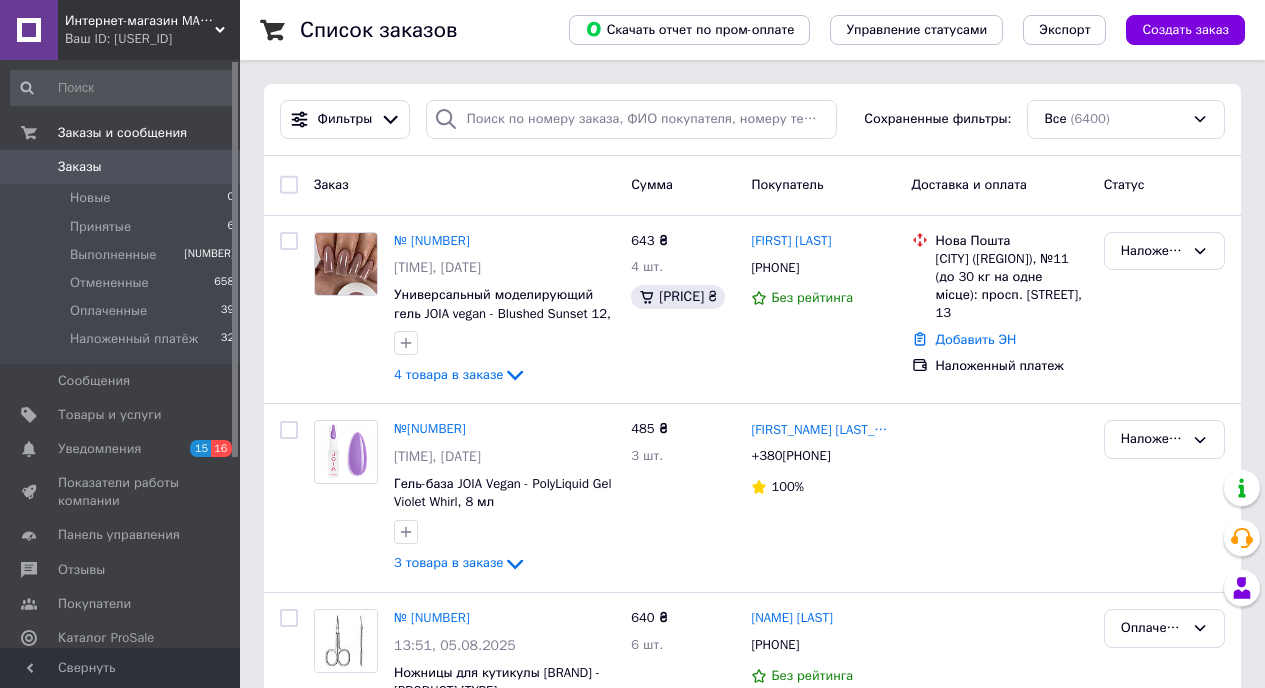 click on "Заказы" at bounding box center (121, 167) 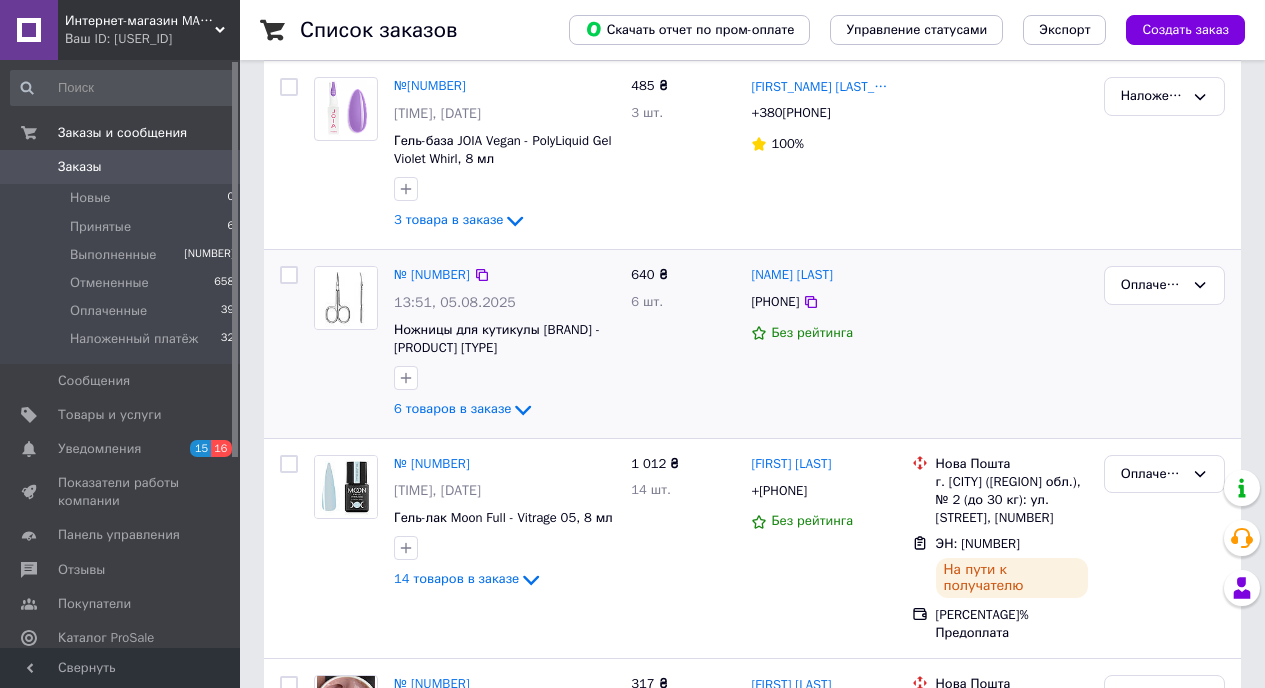 scroll, scrollTop: 389, scrollLeft: 0, axis: vertical 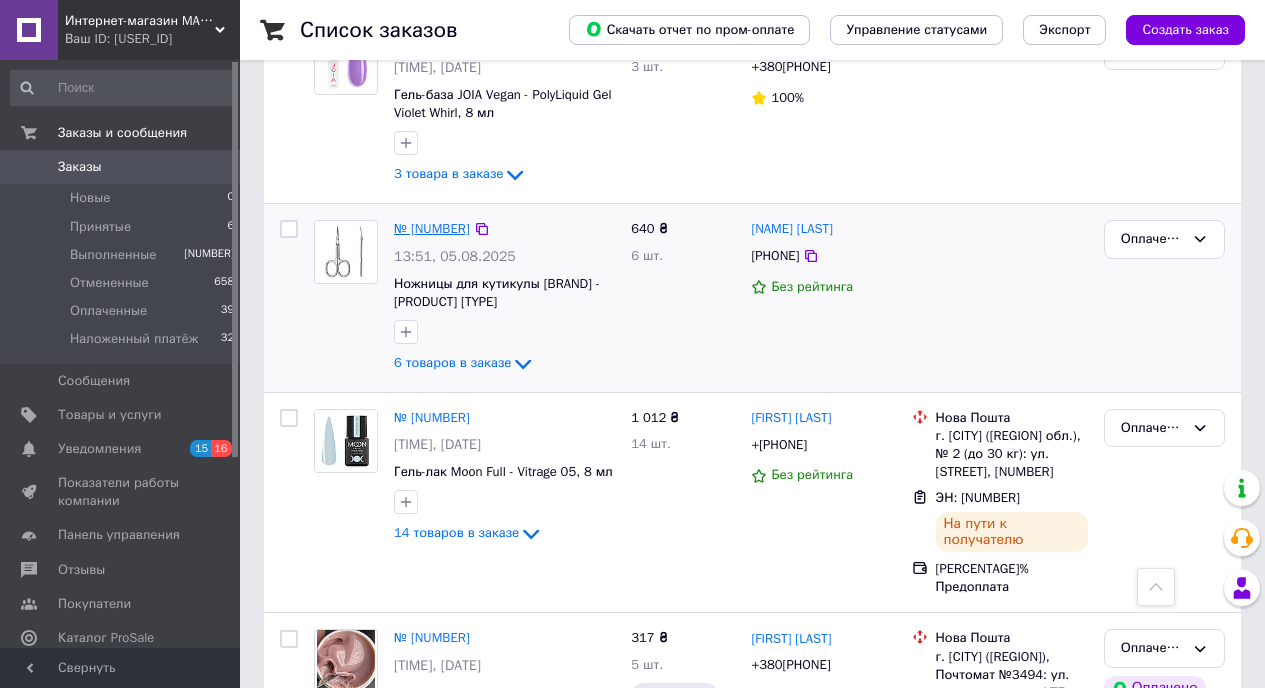 click on "№ [NUMBER]" at bounding box center [432, 228] 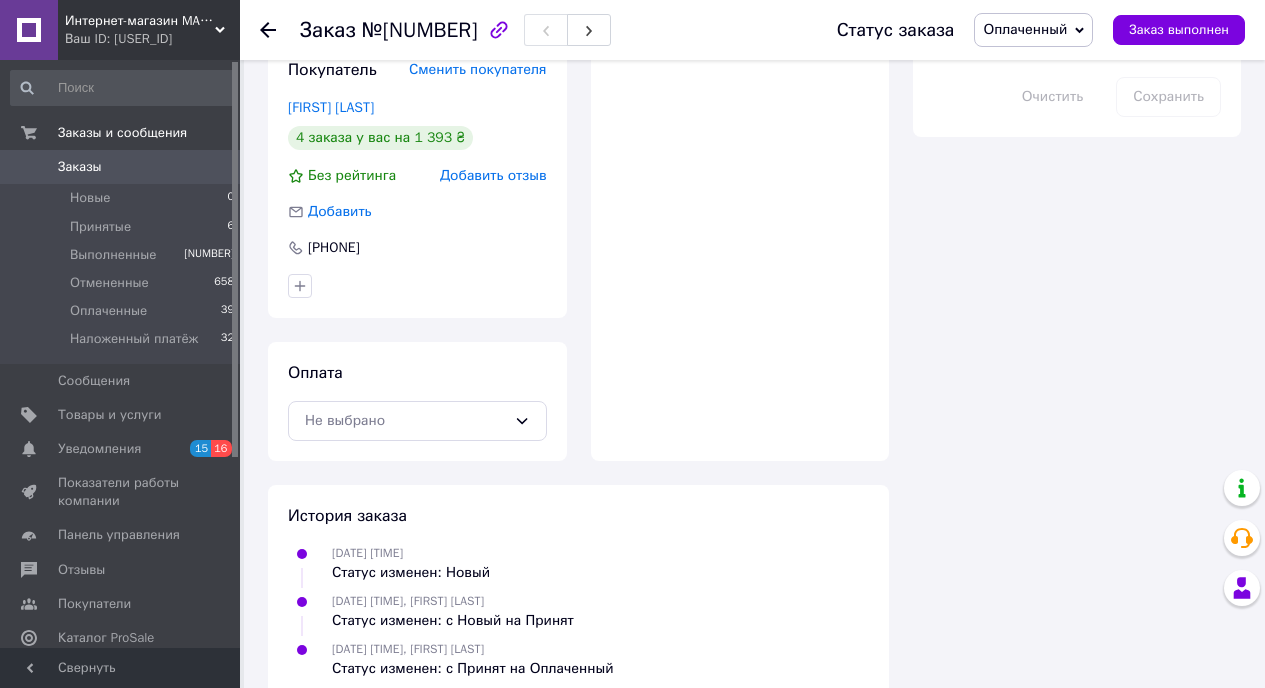 scroll, scrollTop: 1300, scrollLeft: 0, axis: vertical 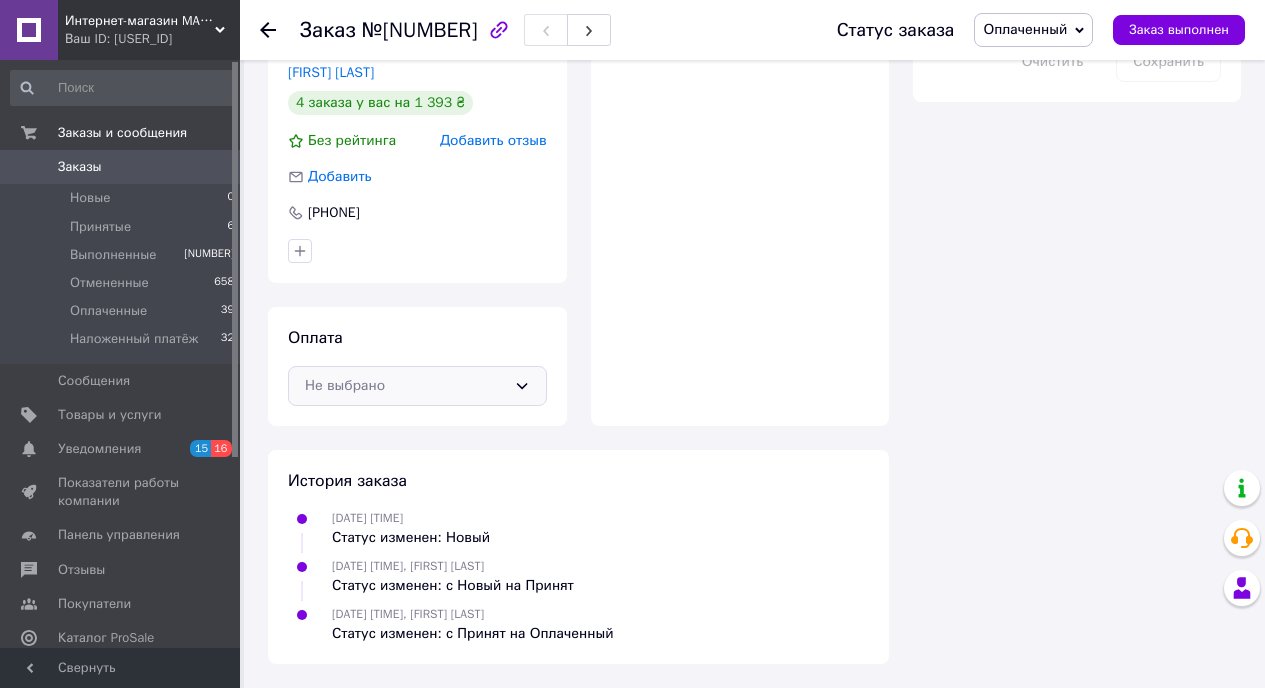 click on "Не выбрано" at bounding box center [405, 386] 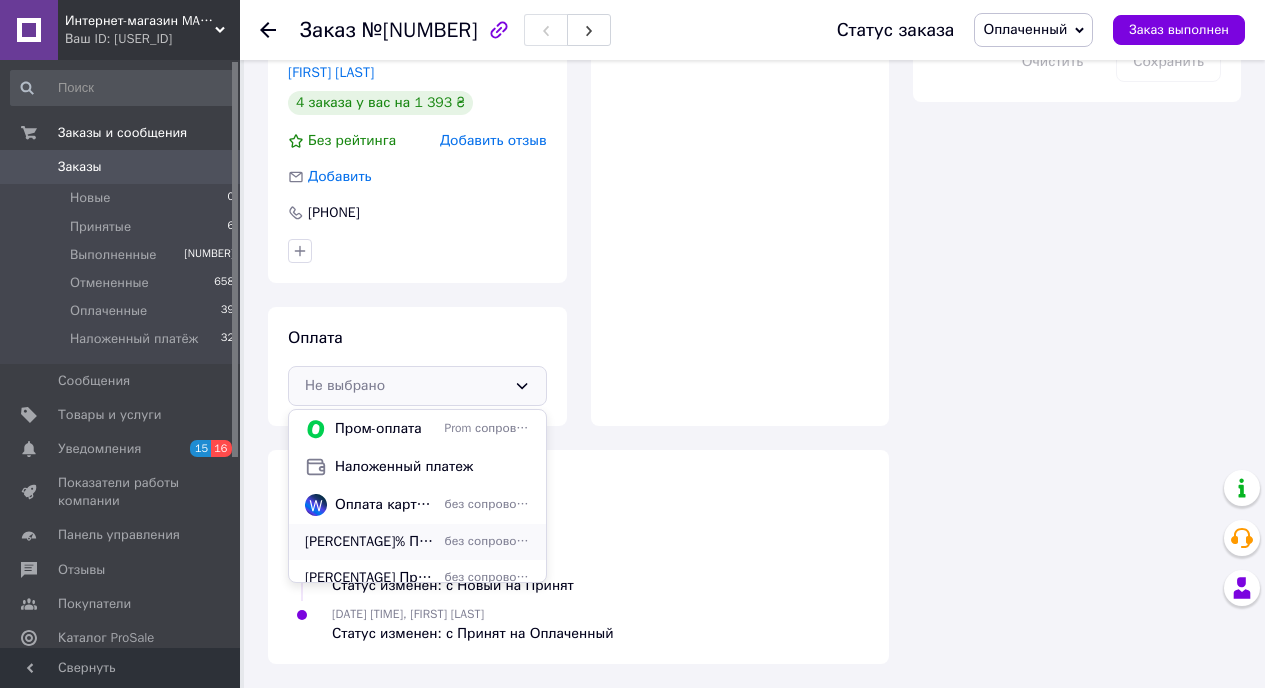 click on "без сопровождения Prom" at bounding box center (487, 541) 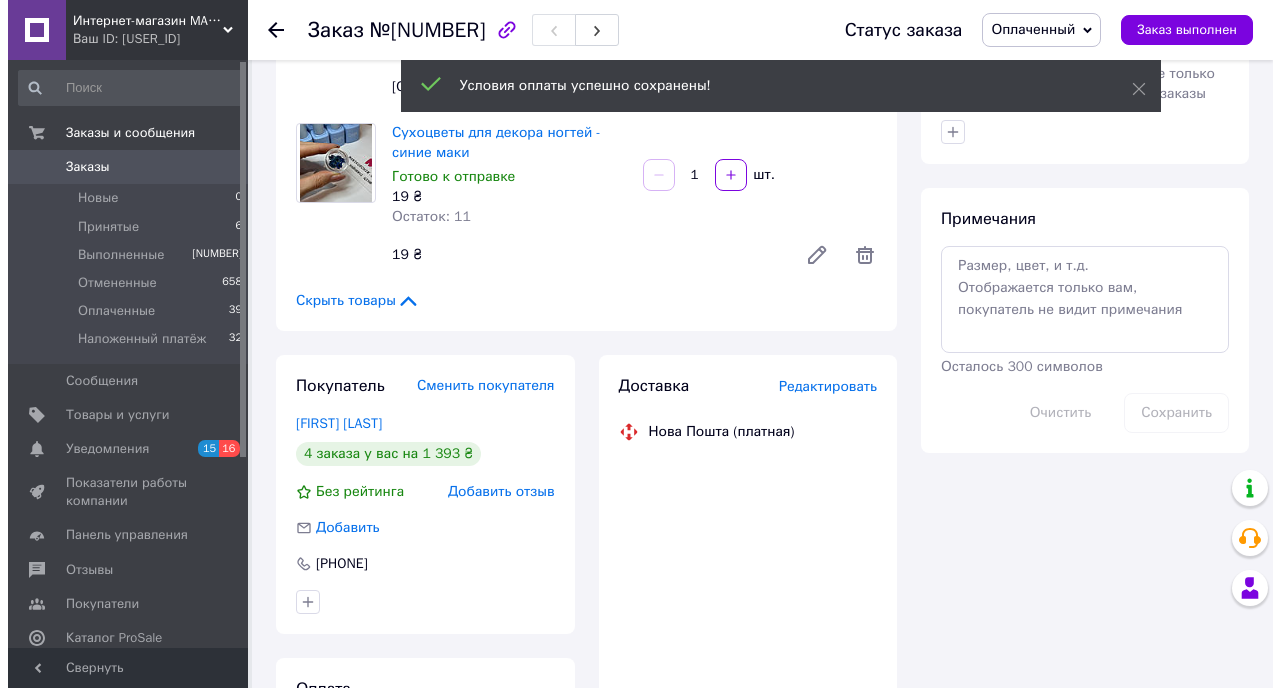 scroll, scrollTop: 911, scrollLeft: 0, axis: vertical 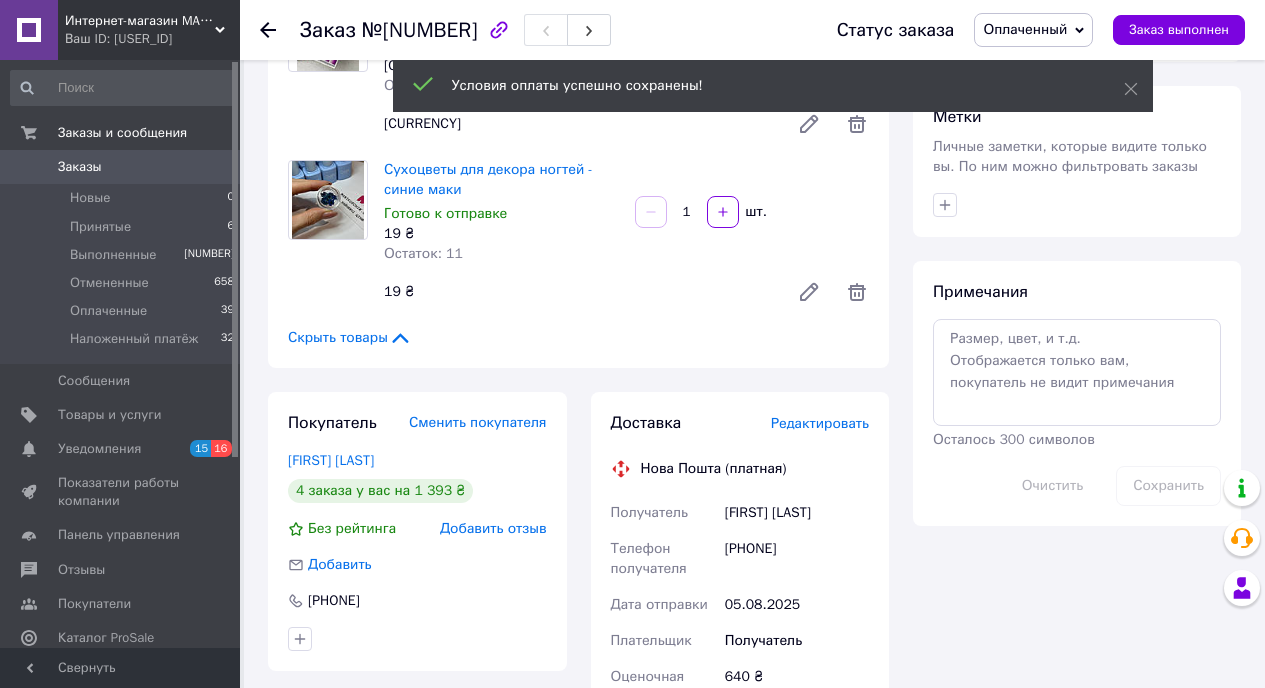 click on "Редактировать" at bounding box center (820, 423) 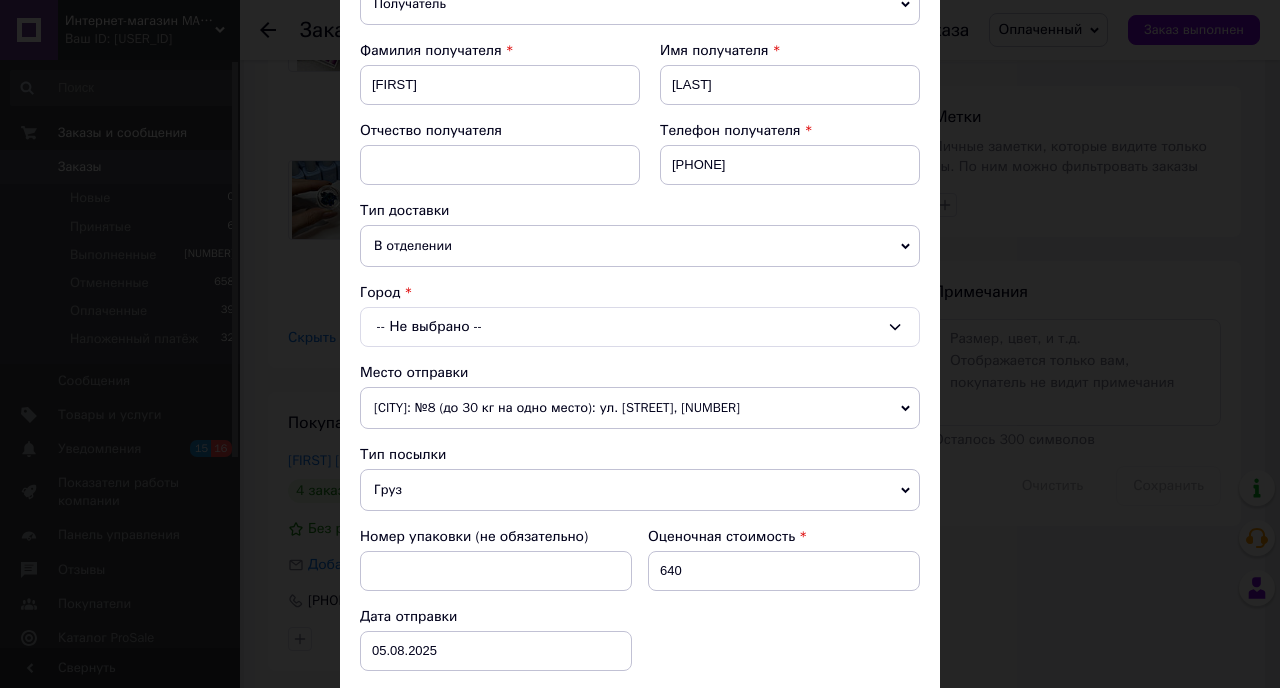 scroll, scrollTop: 272, scrollLeft: 0, axis: vertical 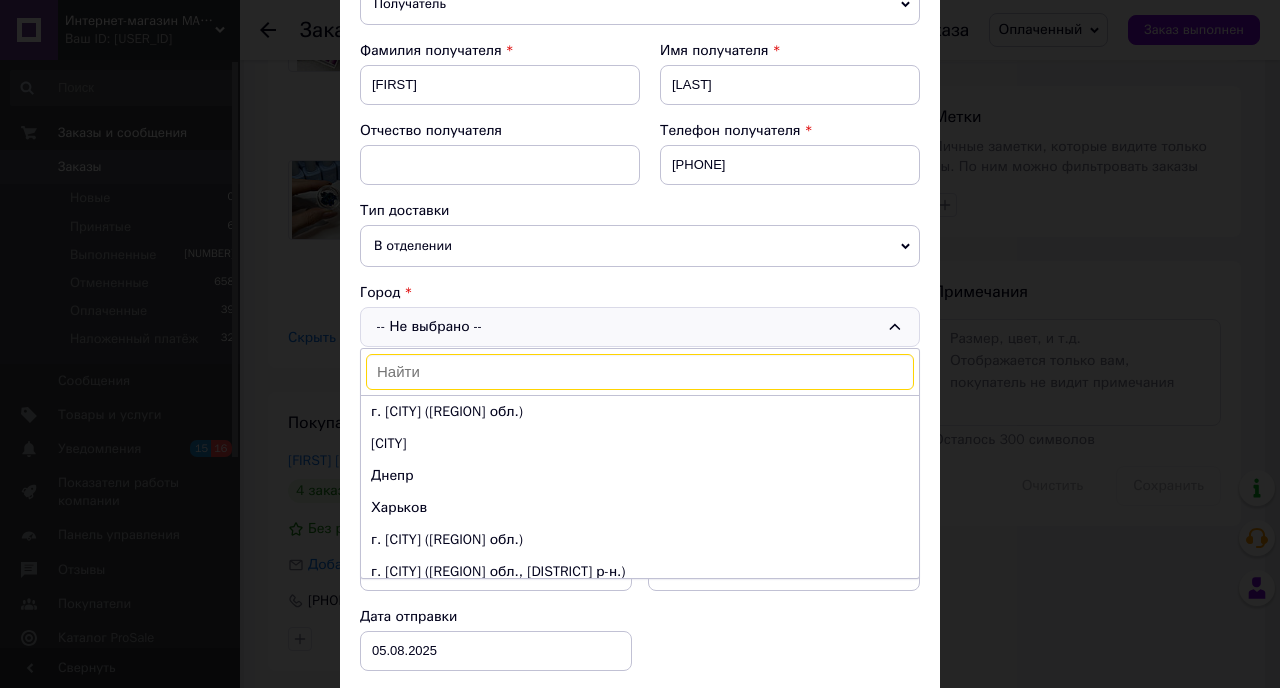 click at bounding box center (640, 372) 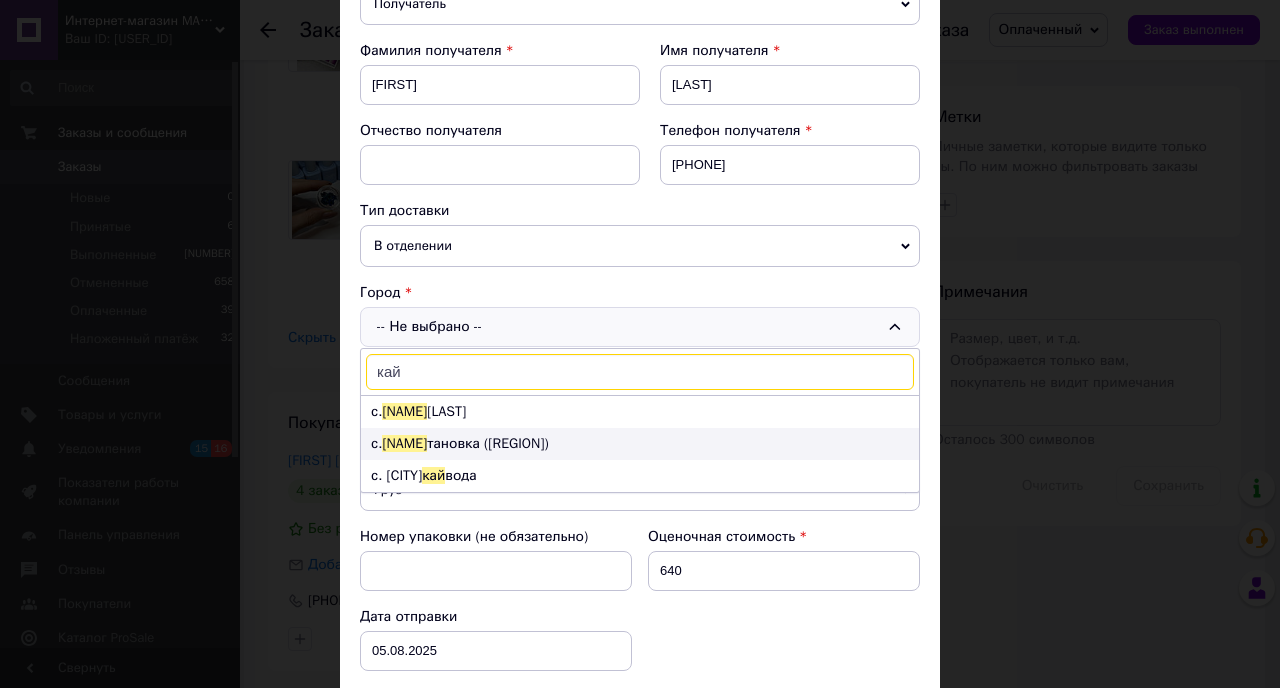 type on "кай" 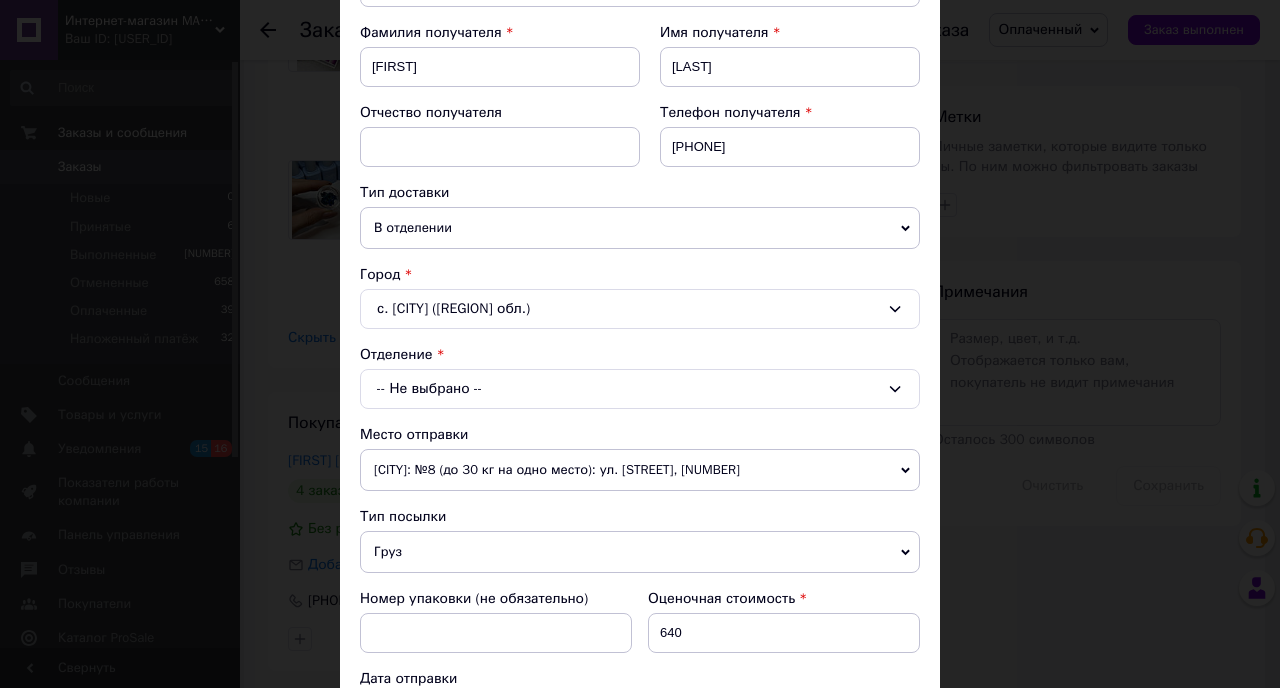 scroll, scrollTop: 304, scrollLeft: 0, axis: vertical 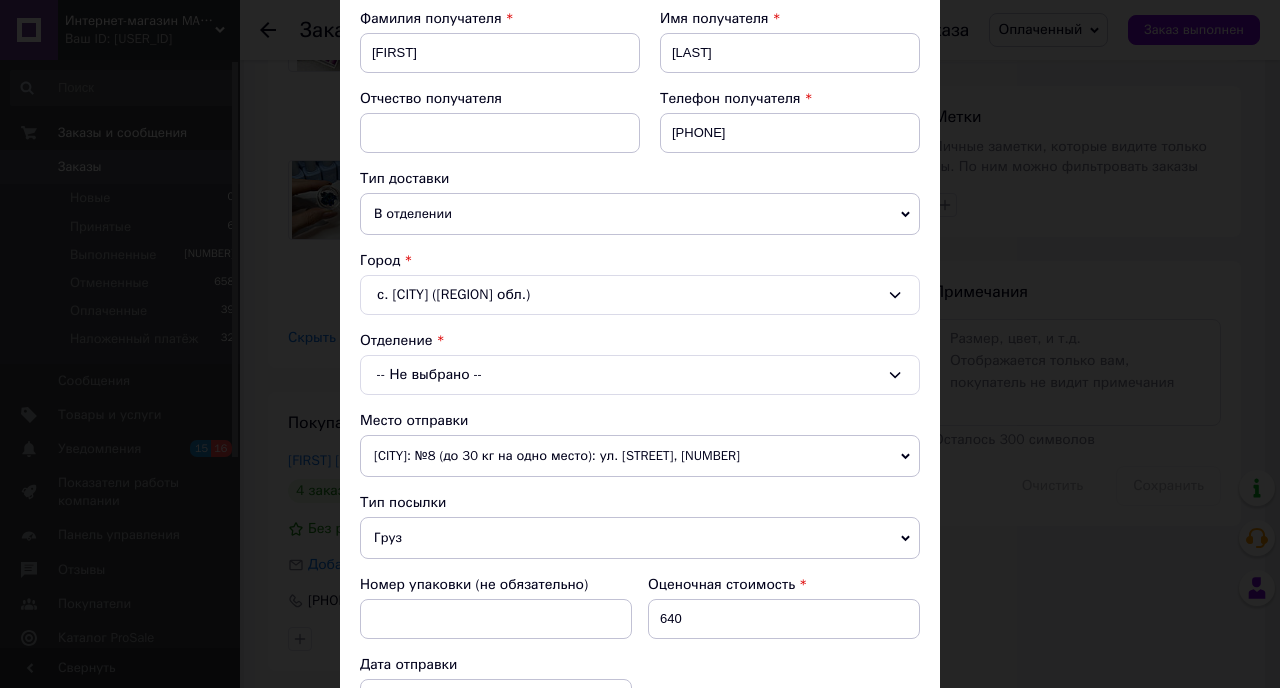 click on "-- Не выбрано --" at bounding box center [640, 375] 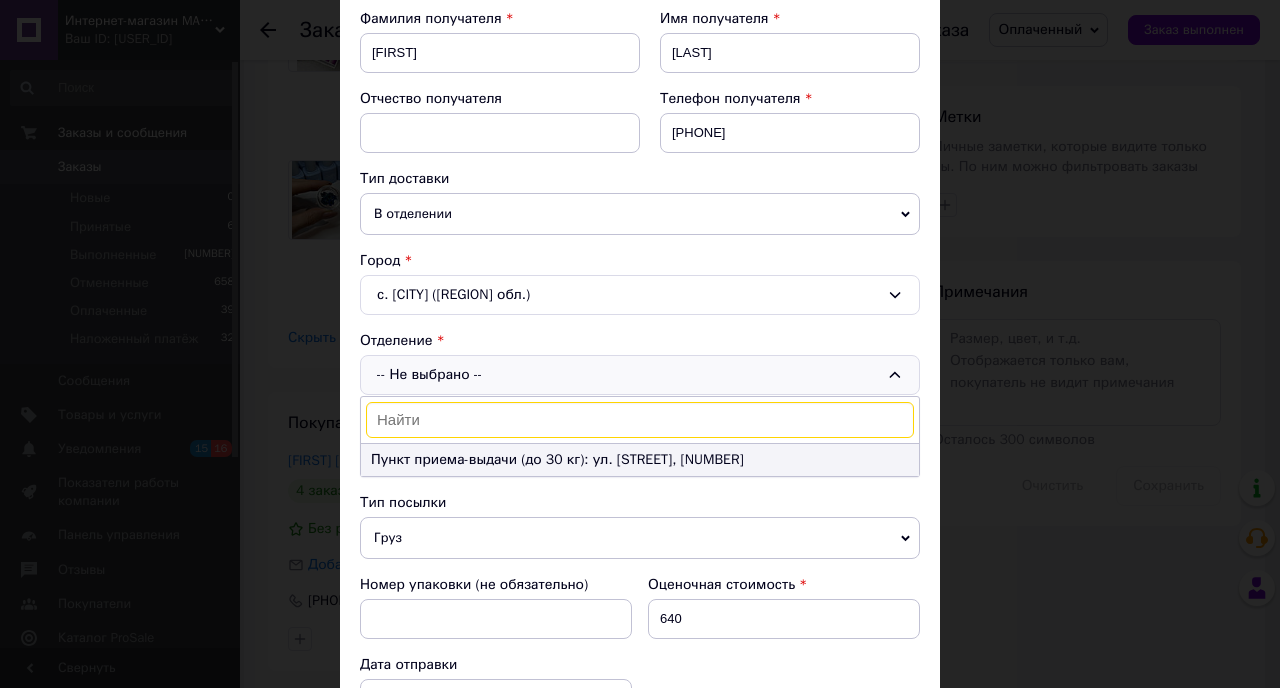 click on "Пункт приема-выдачи (до 30 кг): ул. [STREET], [NUMBER]" at bounding box center (640, 460) 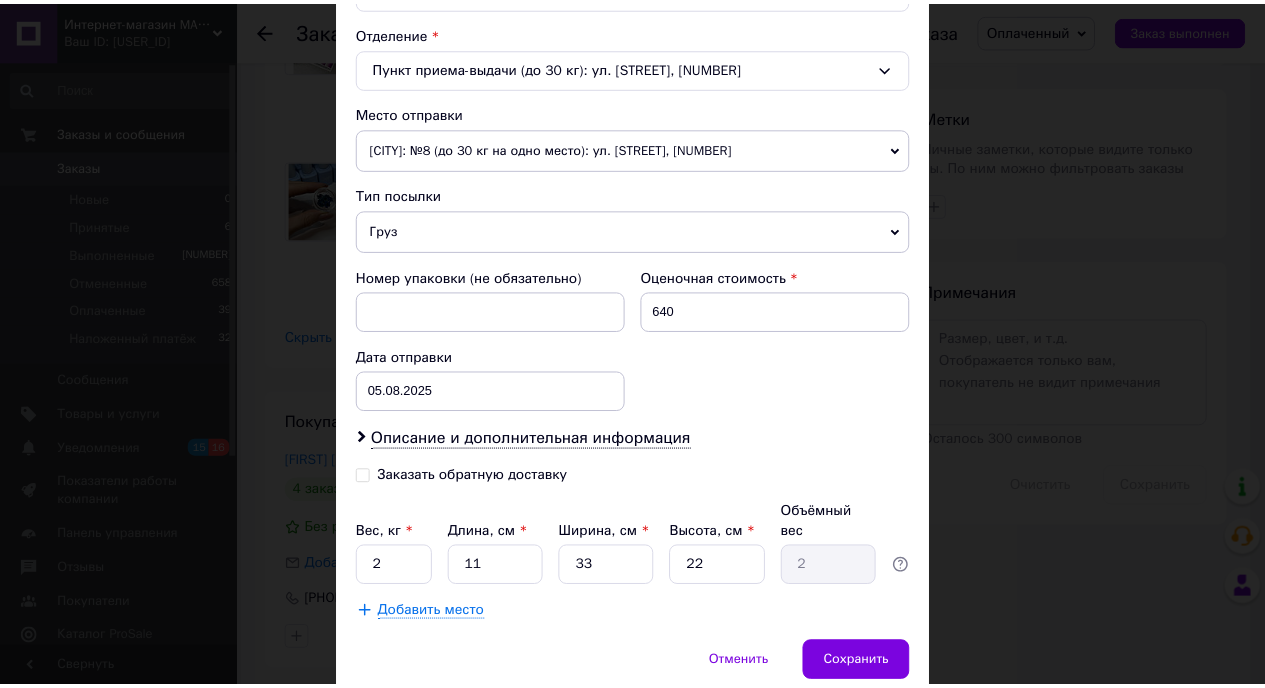 scroll, scrollTop: 619, scrollLeft: 0, axis: vertical 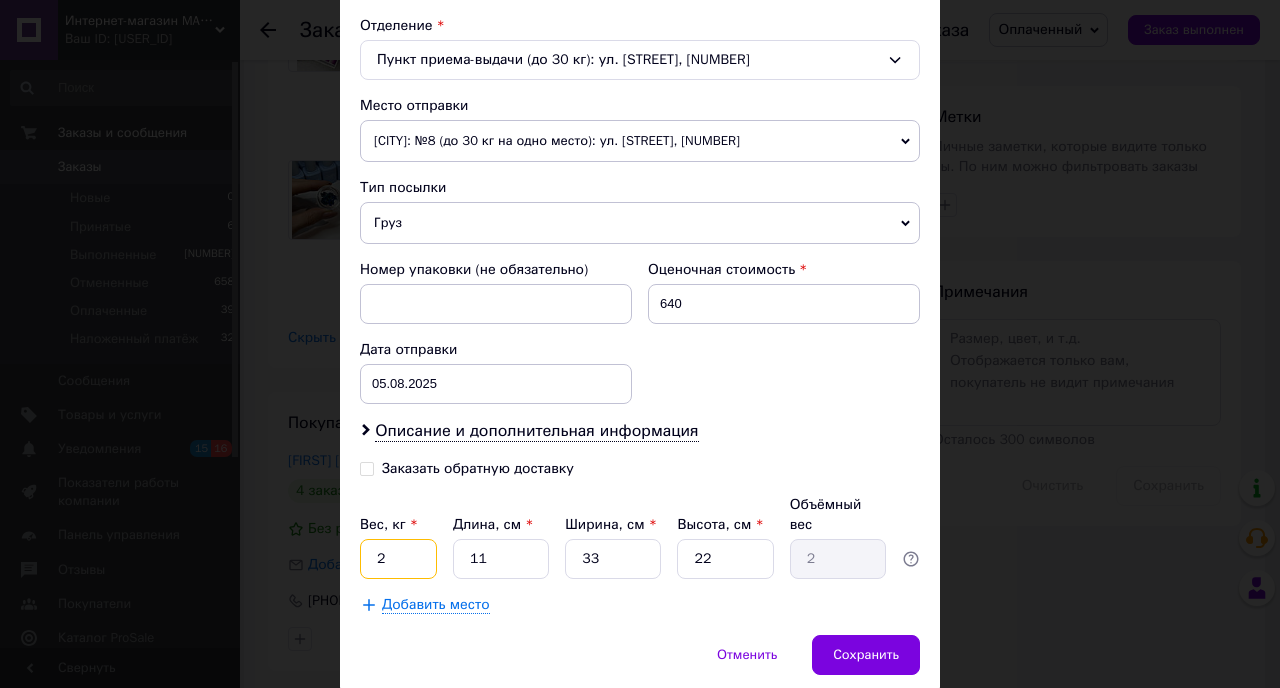 click on "2" at bounding box center (398, 559) 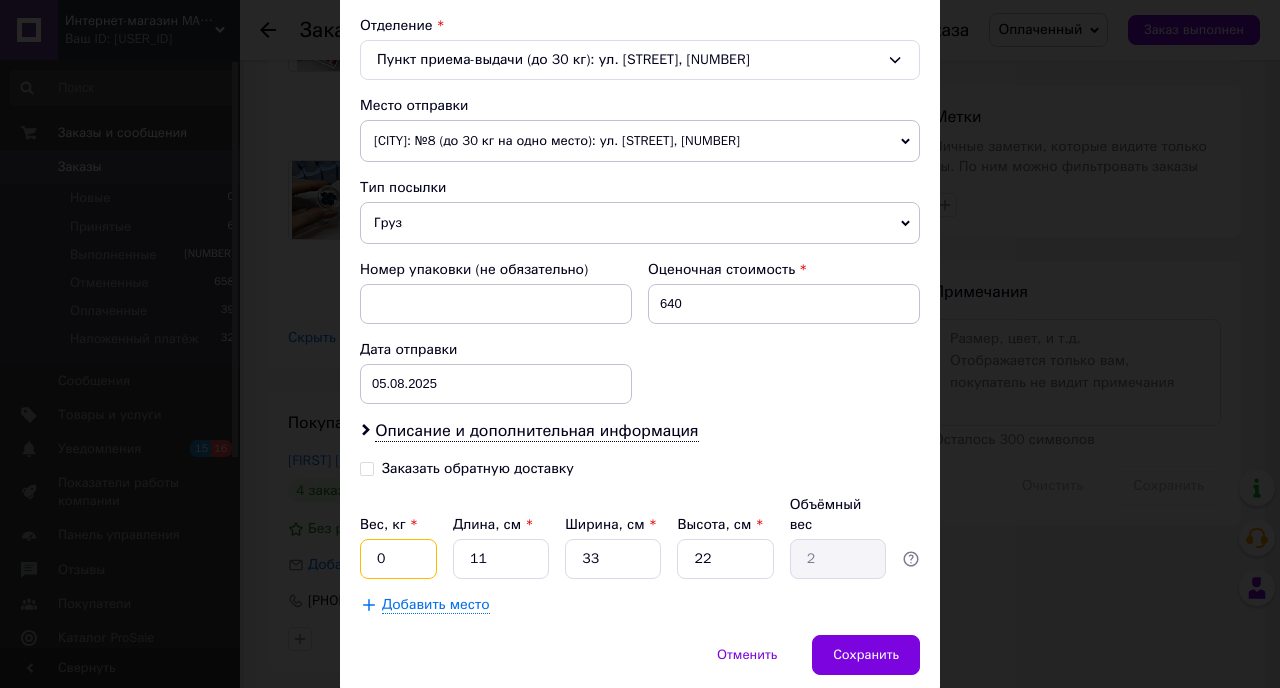 type on "0.5" 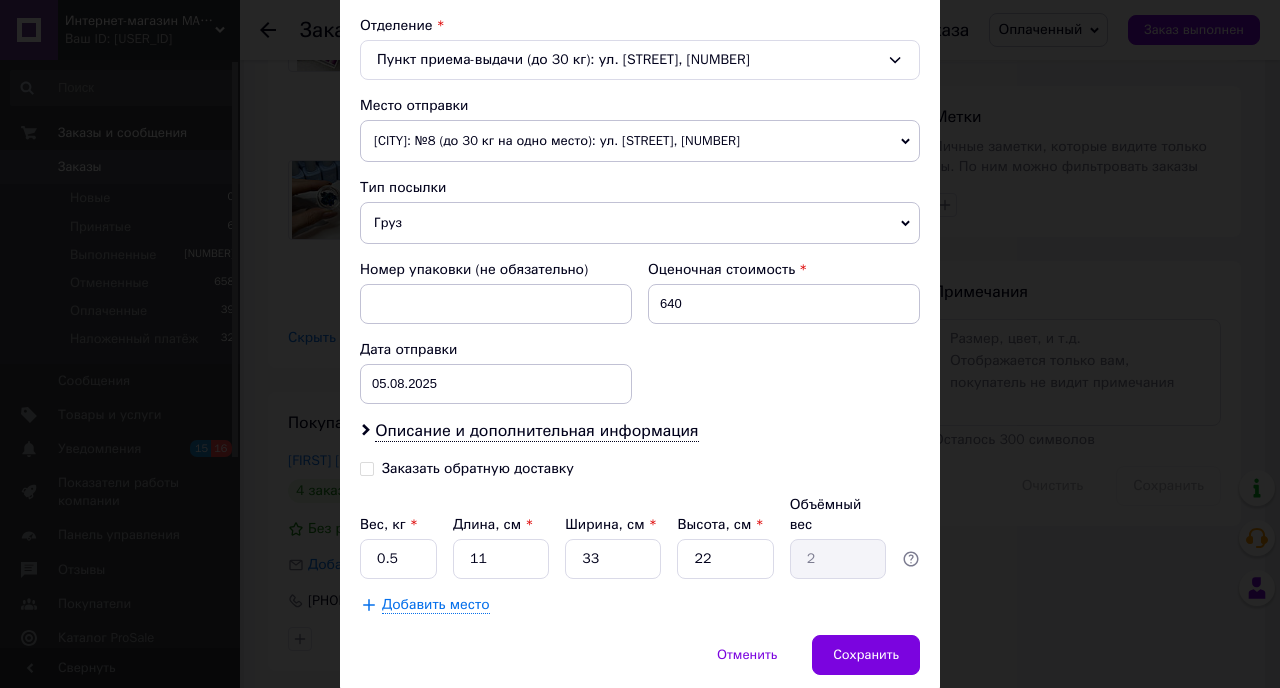 drag, startPoint x: 533, startPoint y: 235, endPoint x: 516, endPoint y: 247, distance: 20.808653 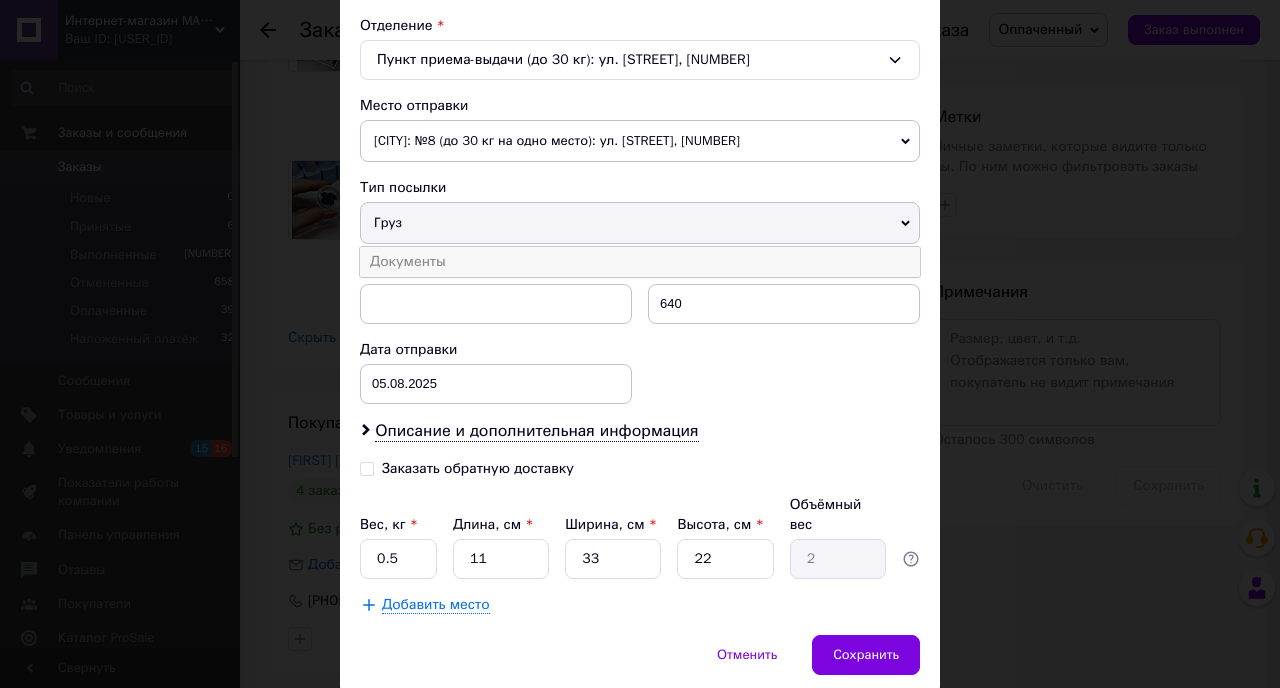 click on "Документы" at bounding box center (640, 262) 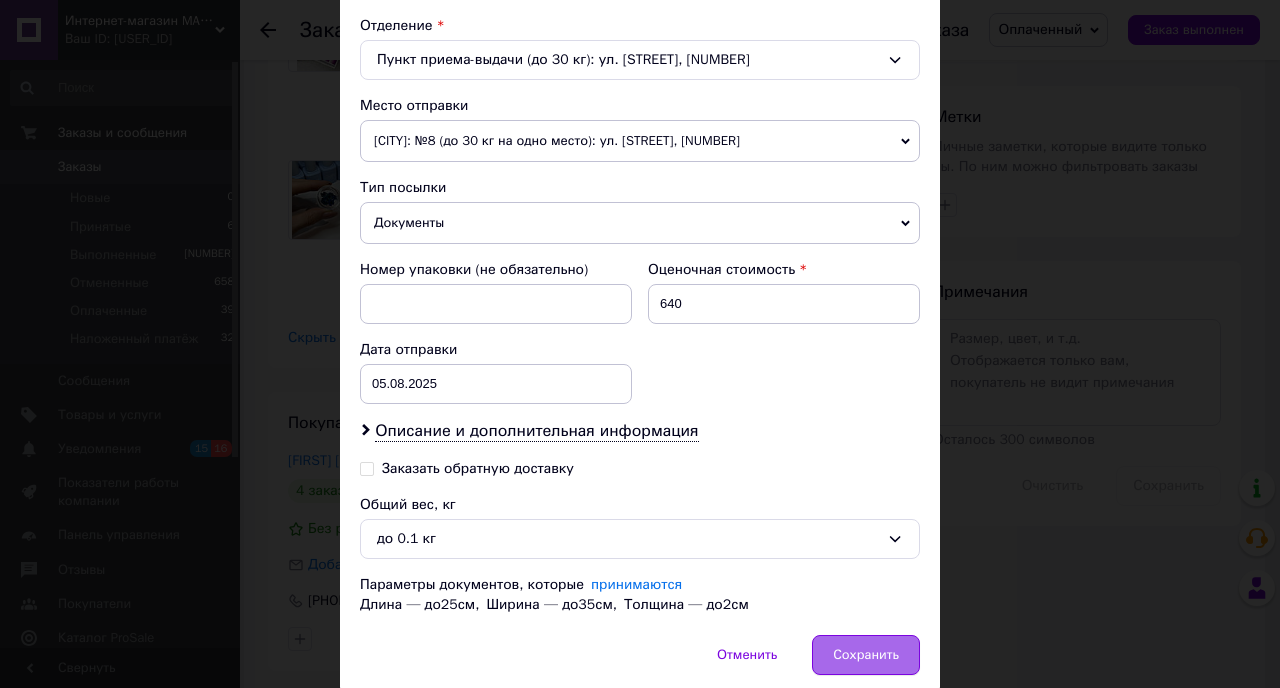 click on "Сохранить" at bounding box center [866, 655] 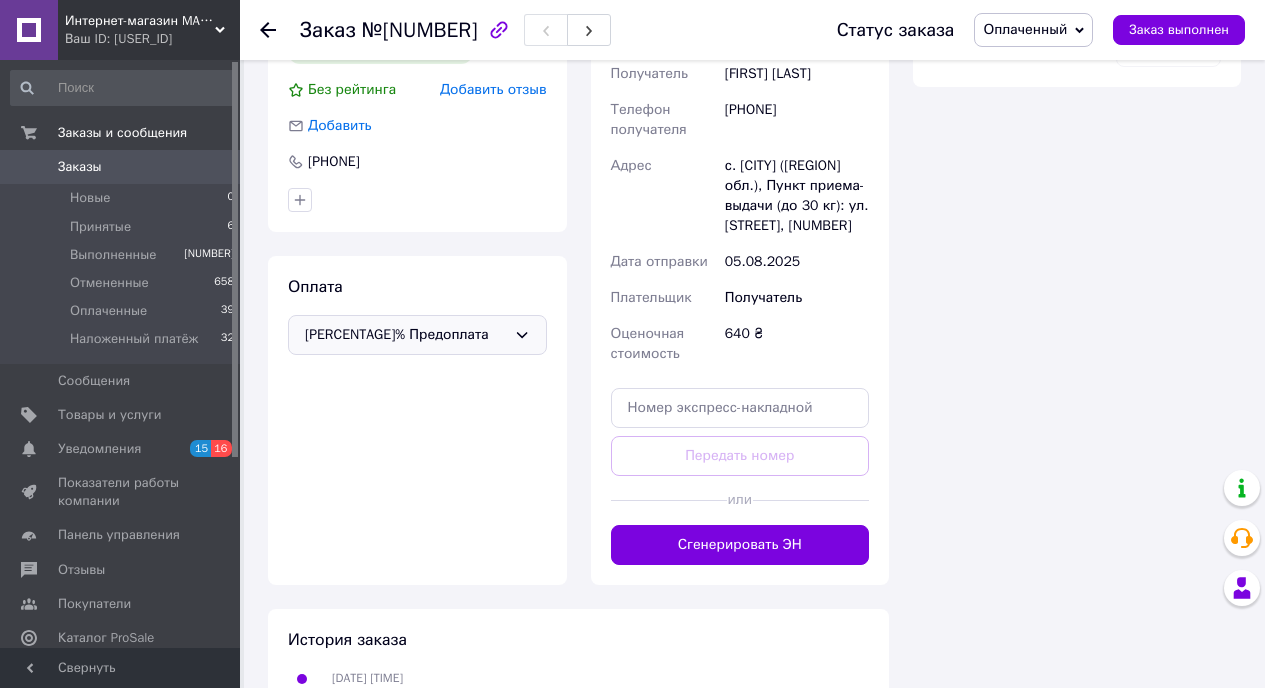 scroll, scrollTop: 1622, scrollLeft: 0, axis: vertical 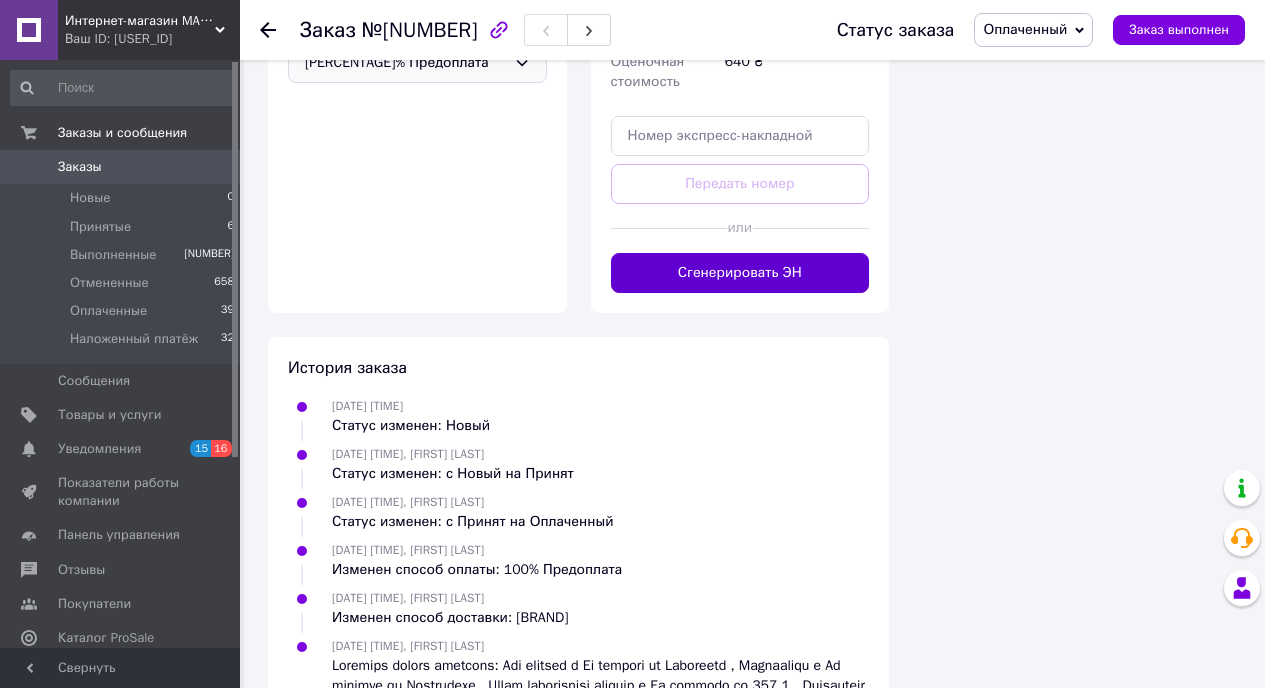 click on "Сгенерировать ЭН" at bounding box center (740, 273) 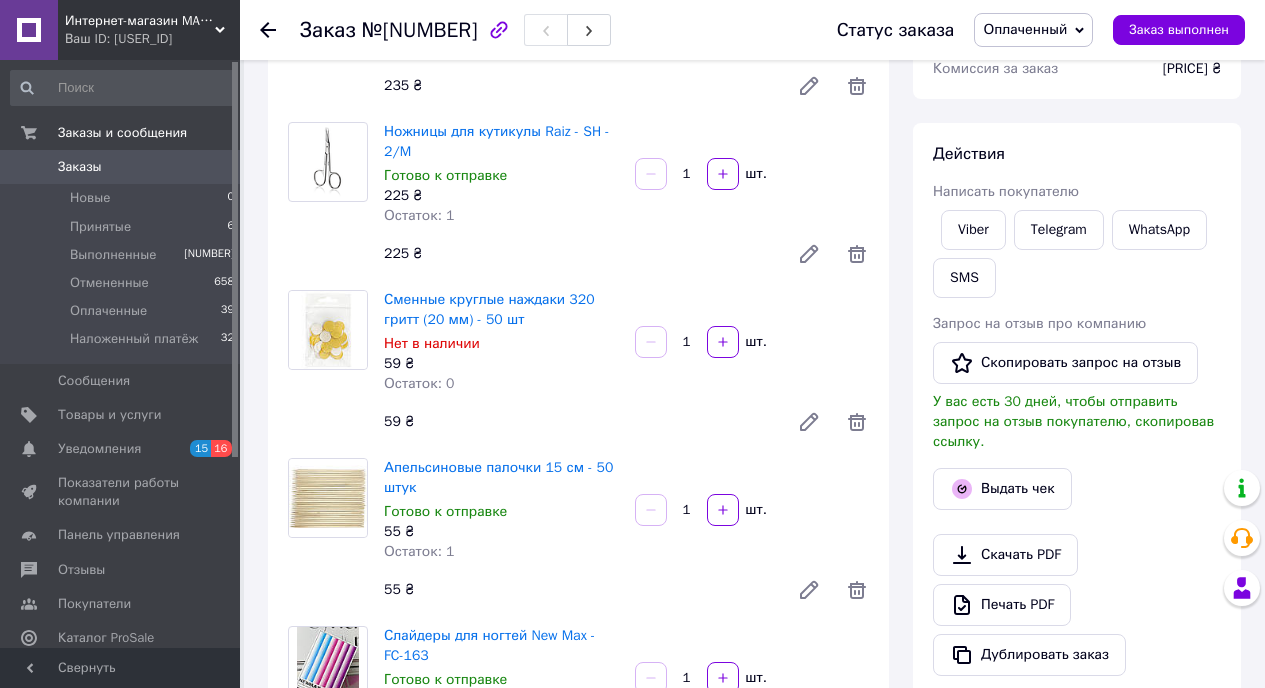 scroll, scrollTop: 295, scrollLeft: 0, axis: vertical 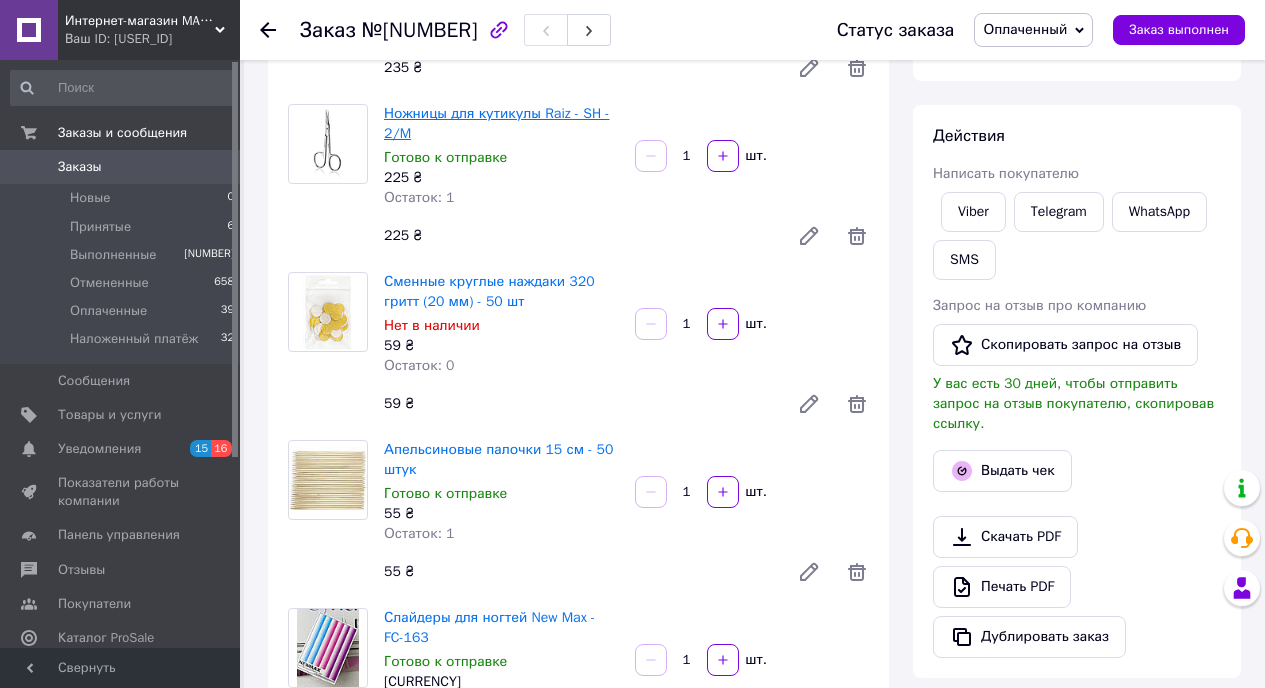 click on "Ножницы для кутикулы Raiz - SH - 2/M" at bounding box center (497, 123) 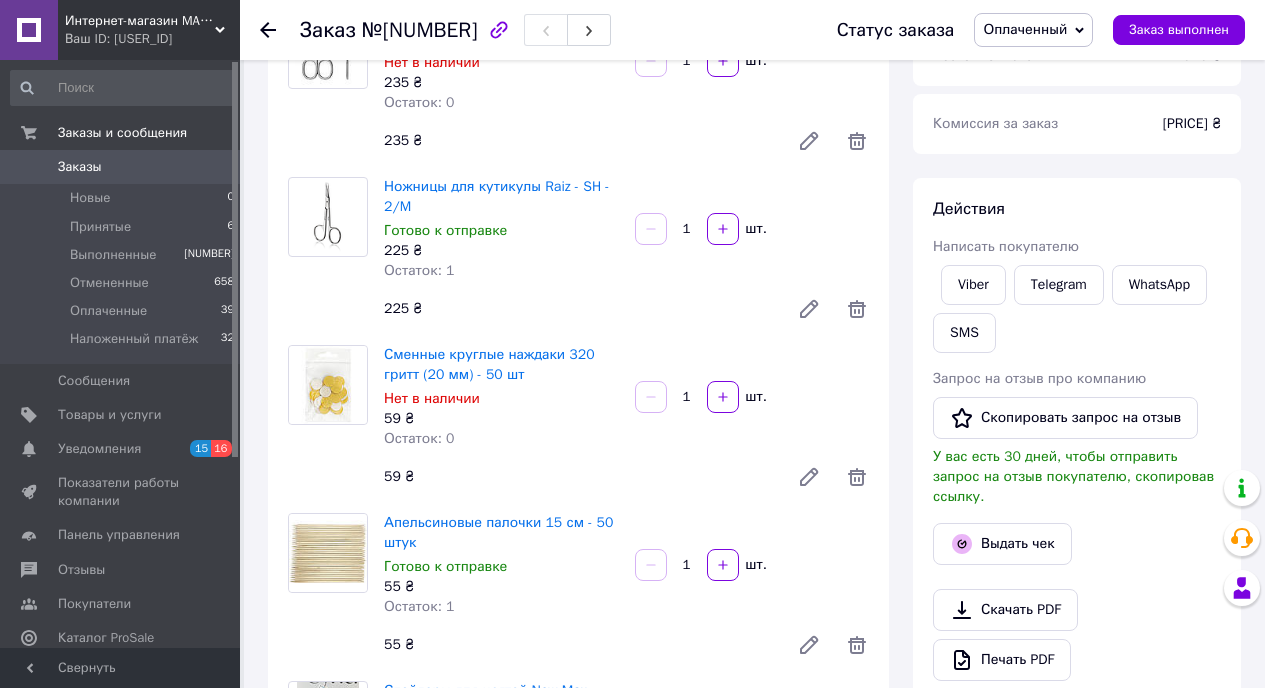 scroll, scrollTop: 223, scrollLeft: 0, axis: vertical 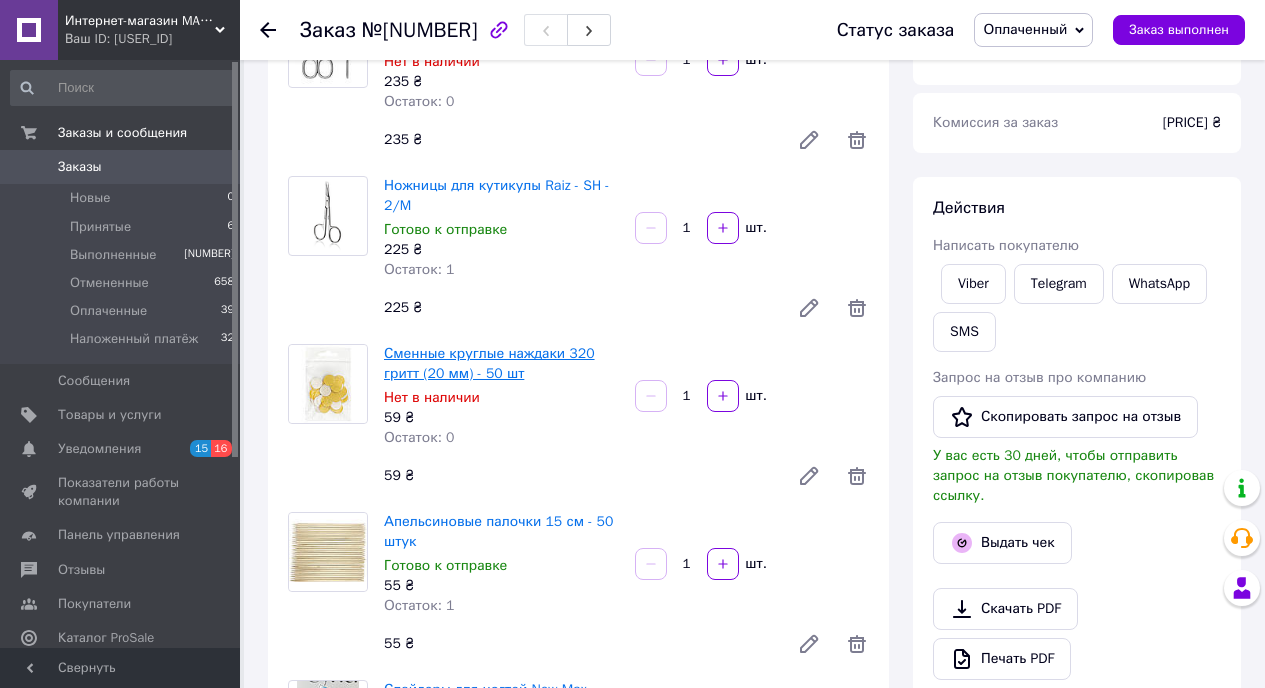 click on "Сменные круглые наждаки 320 гритт (20 мм) - 50 шт" at bounding box center [489, 363] 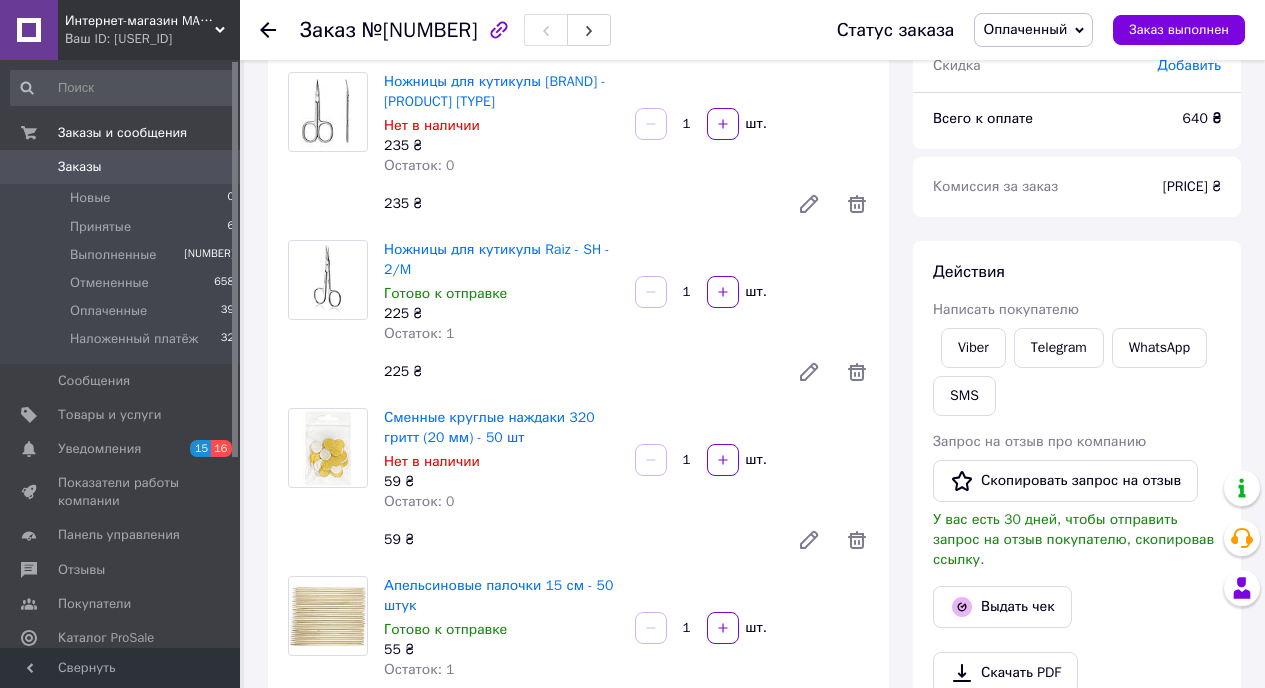 scroll, scrollTop: 0, scrollLeft: 0, axis: both 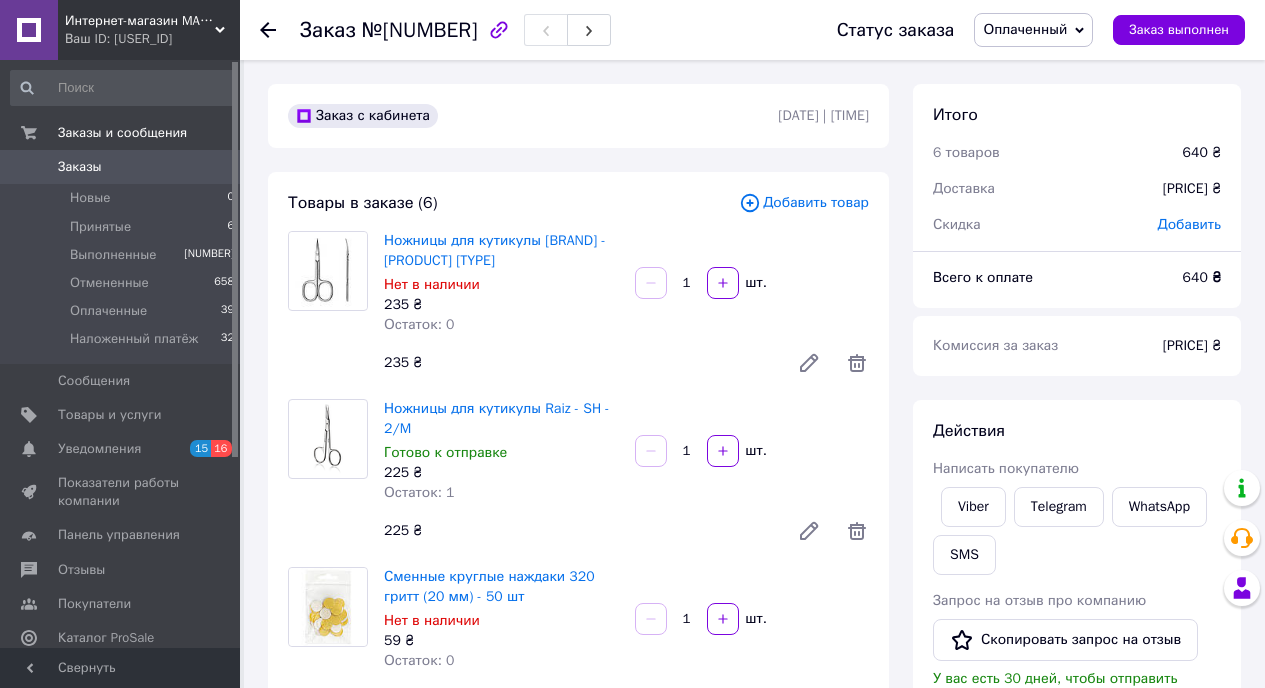 click on "Заказы" at bounding box center [121, 167] 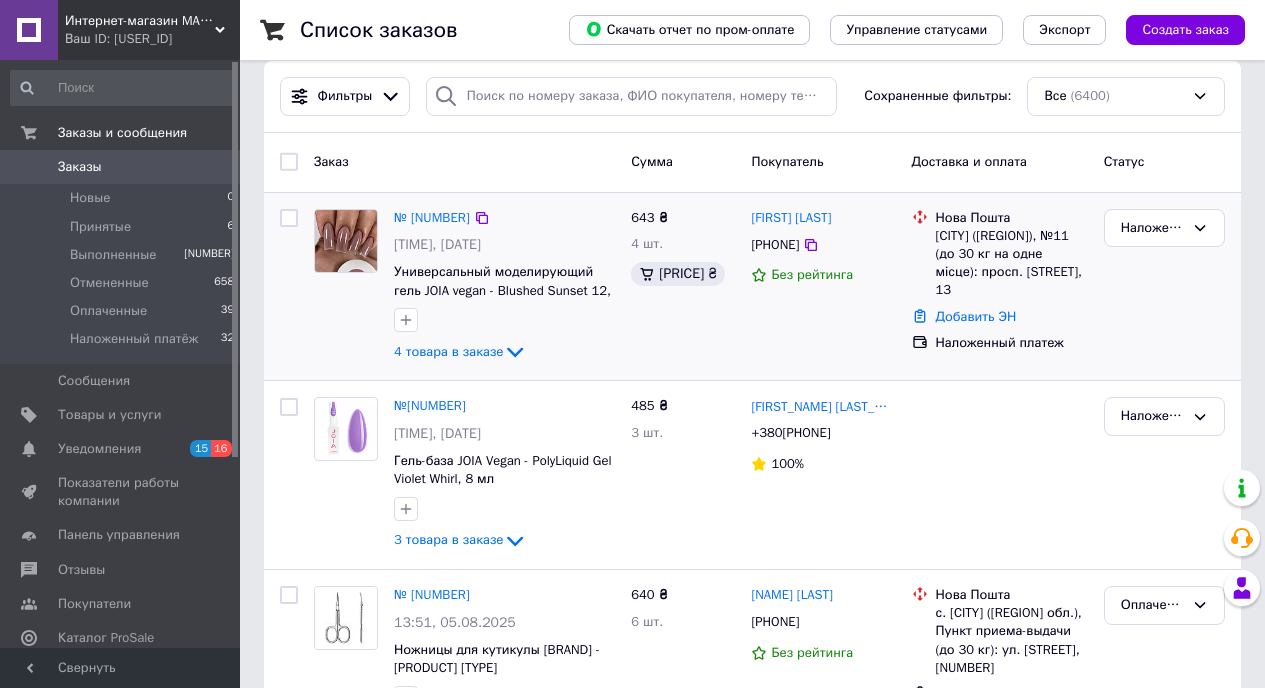 scroll, scrollTop: 23, scrollLeft: 0, axis: vertical 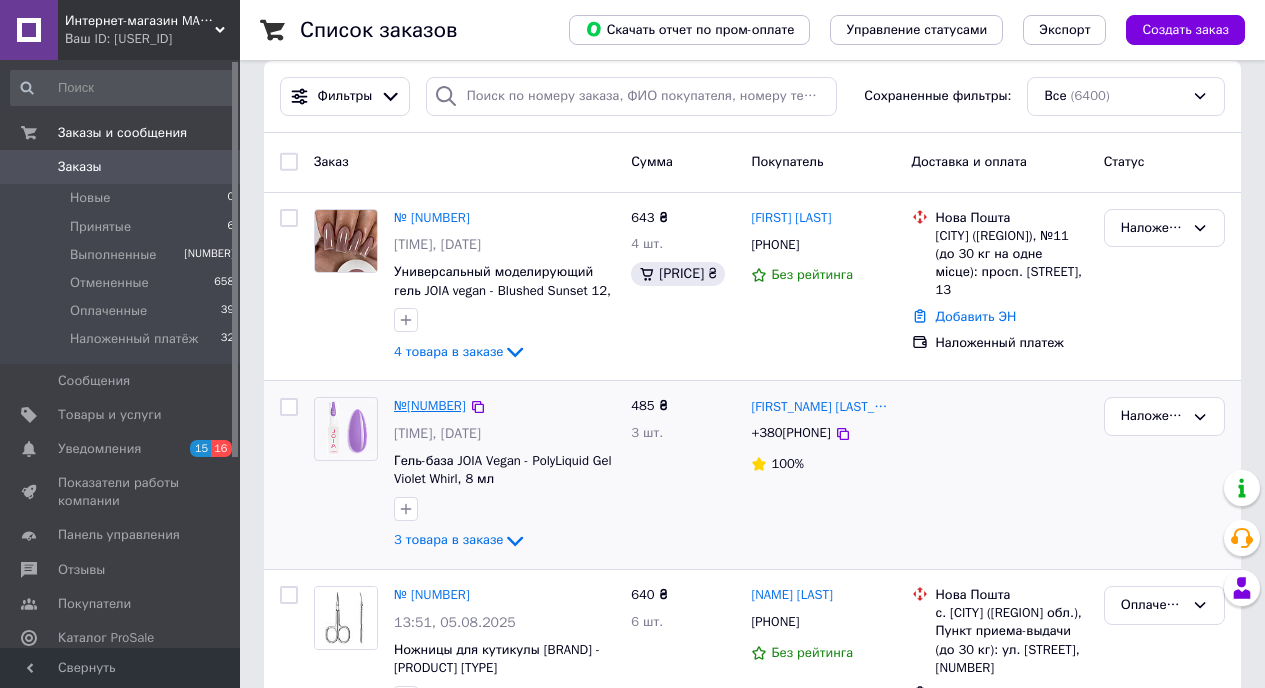 click on "№[NUMBER]" at bounding box center (430, 405) 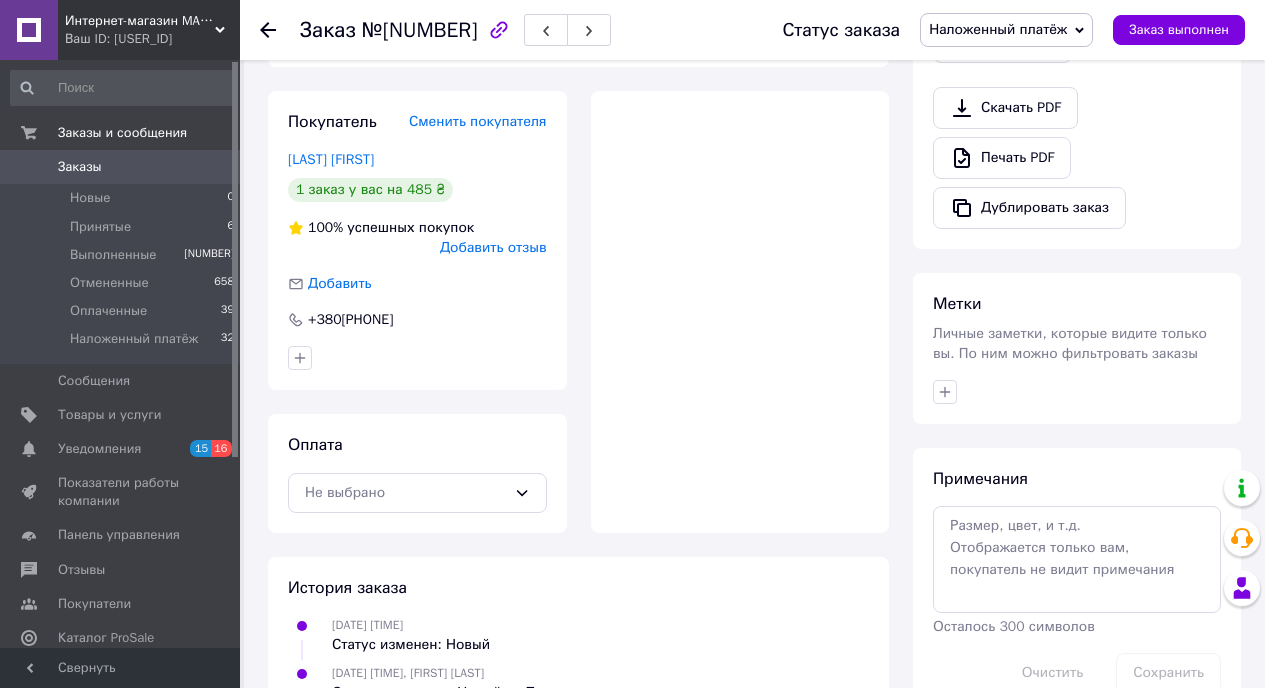 scroll, scrollTop: 795, scrollLeft: 0, axis: vertical 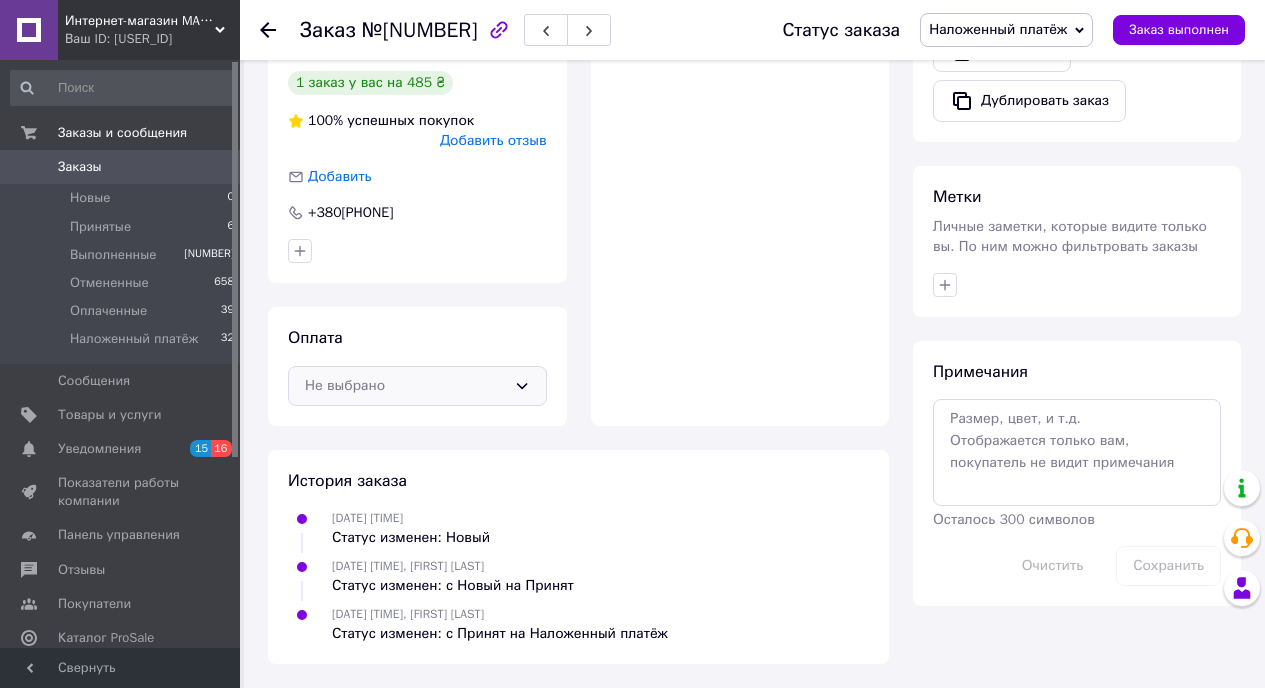 click on "Не выбрано" at bounding box center [417, 386] 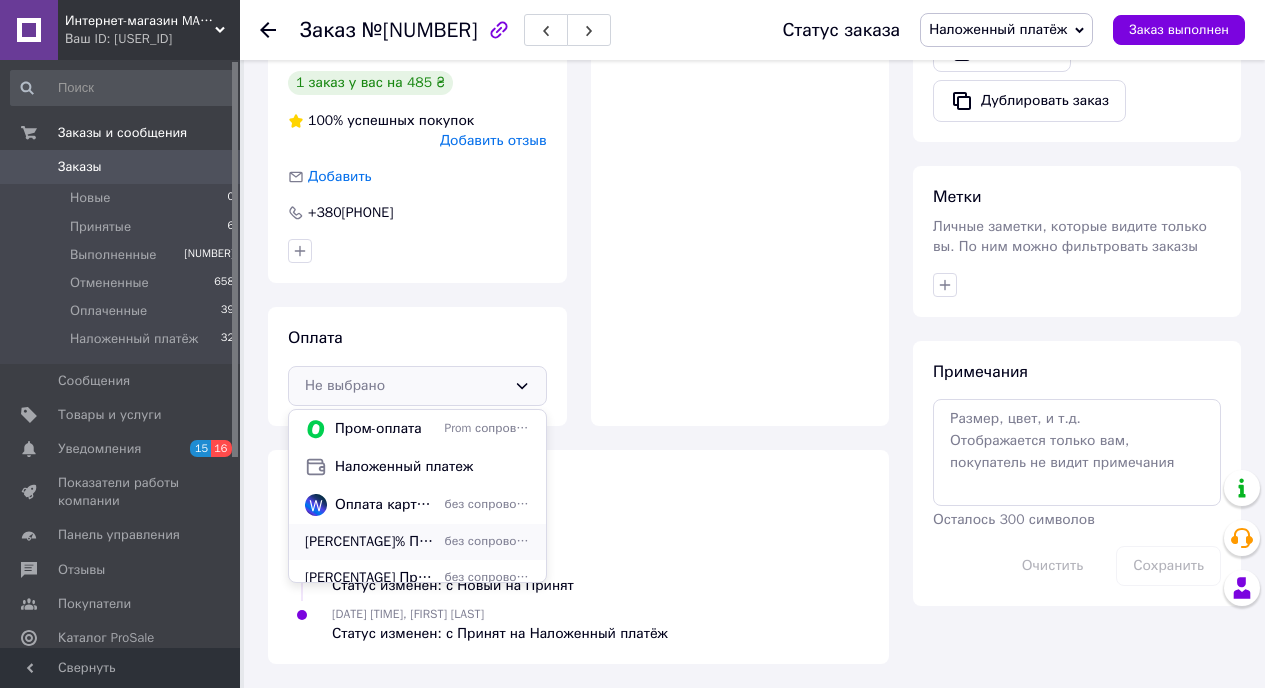 click on "100% Предоплата  без сопровождения Prom" at bounding box center [417, 542] 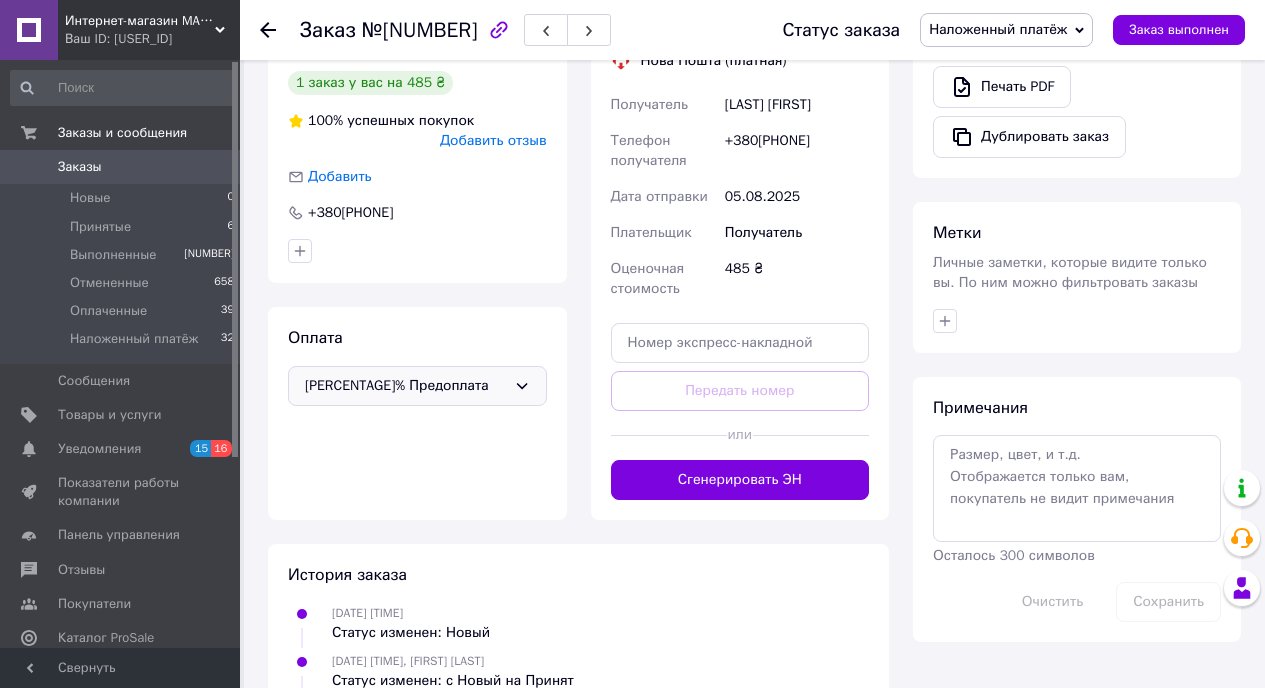 click on "[PERCENTAGE]% Предоплата" at bounding box center (405, 386) 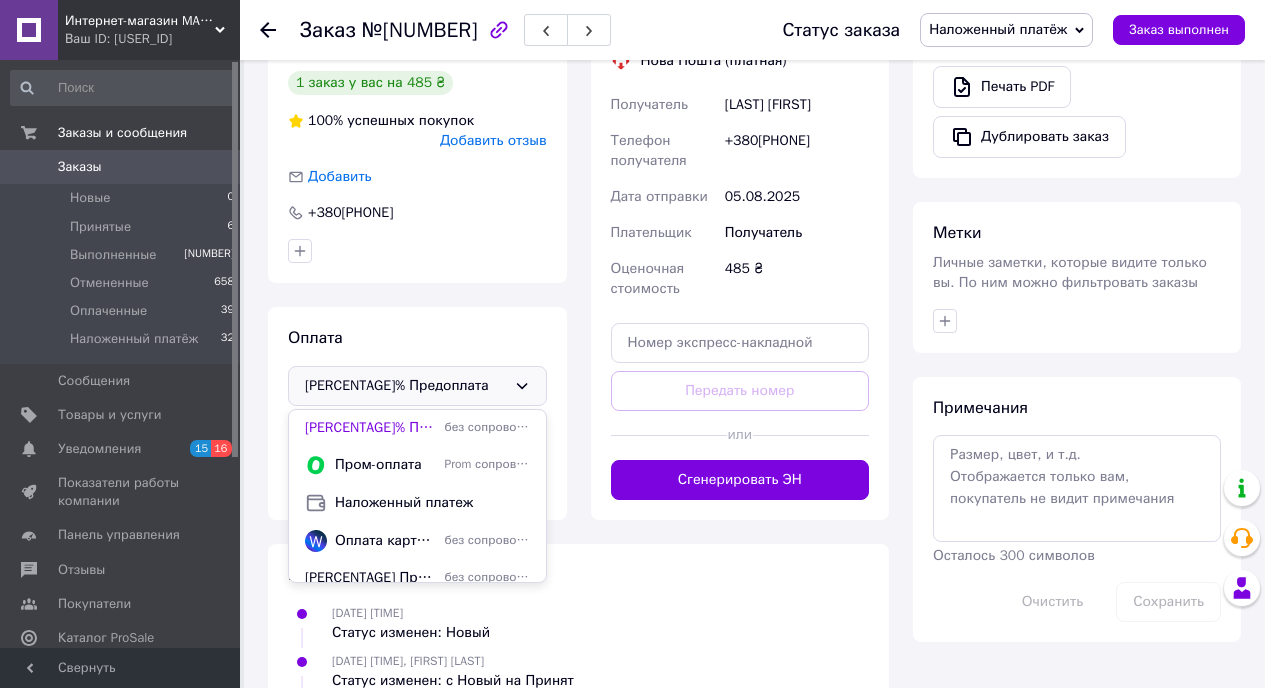click on "Наложенный платеж" at bounding box center (432, 503) 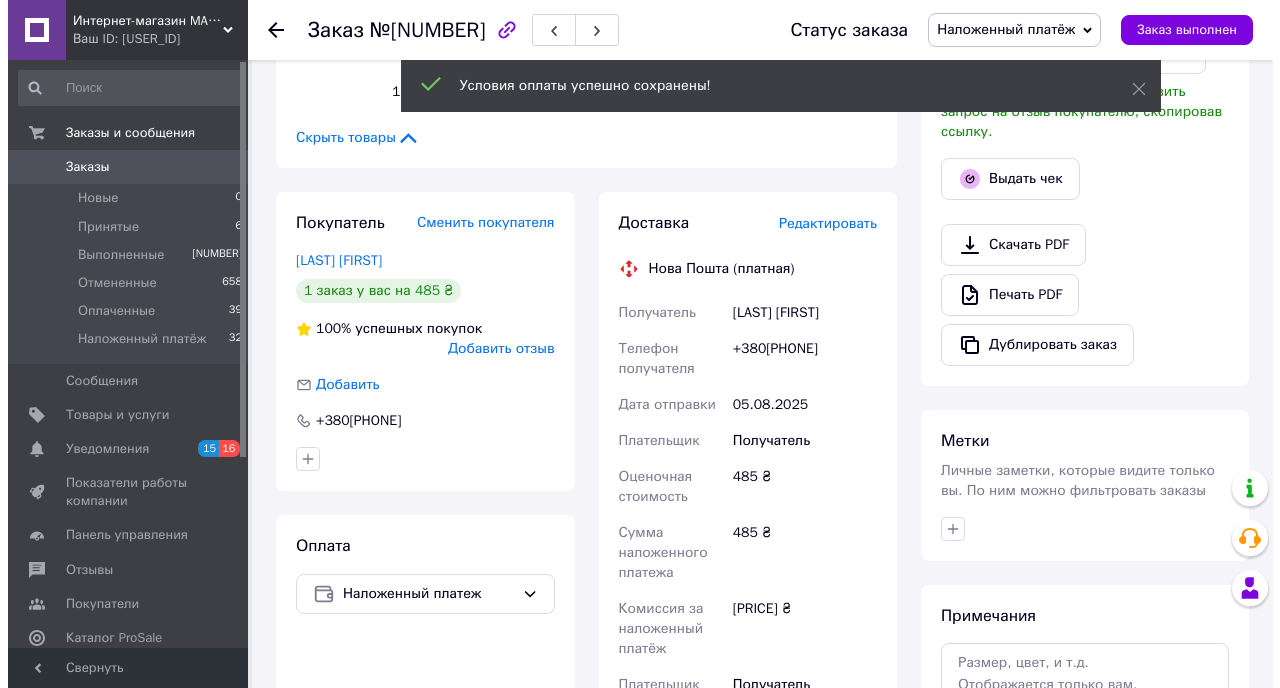 scroll, scrollTop: 662, scrollLeft: 0, axis: vertical 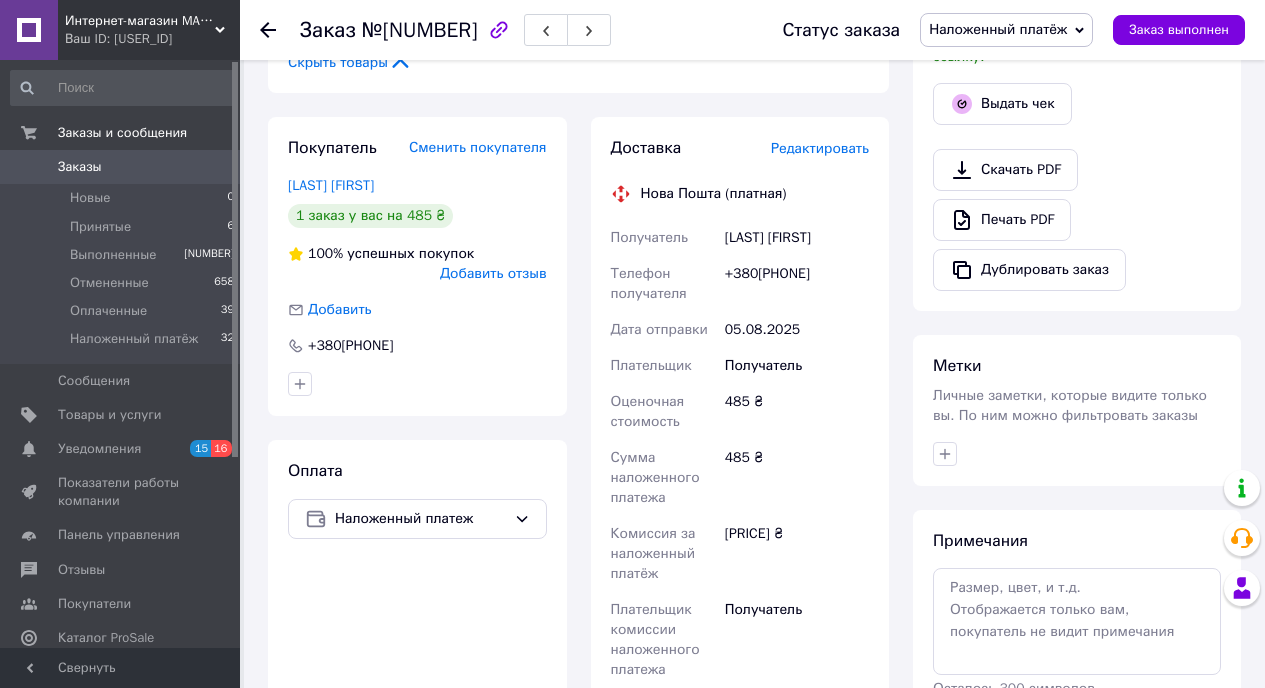 click on "Редактировать" at bounding box center [820, 148] 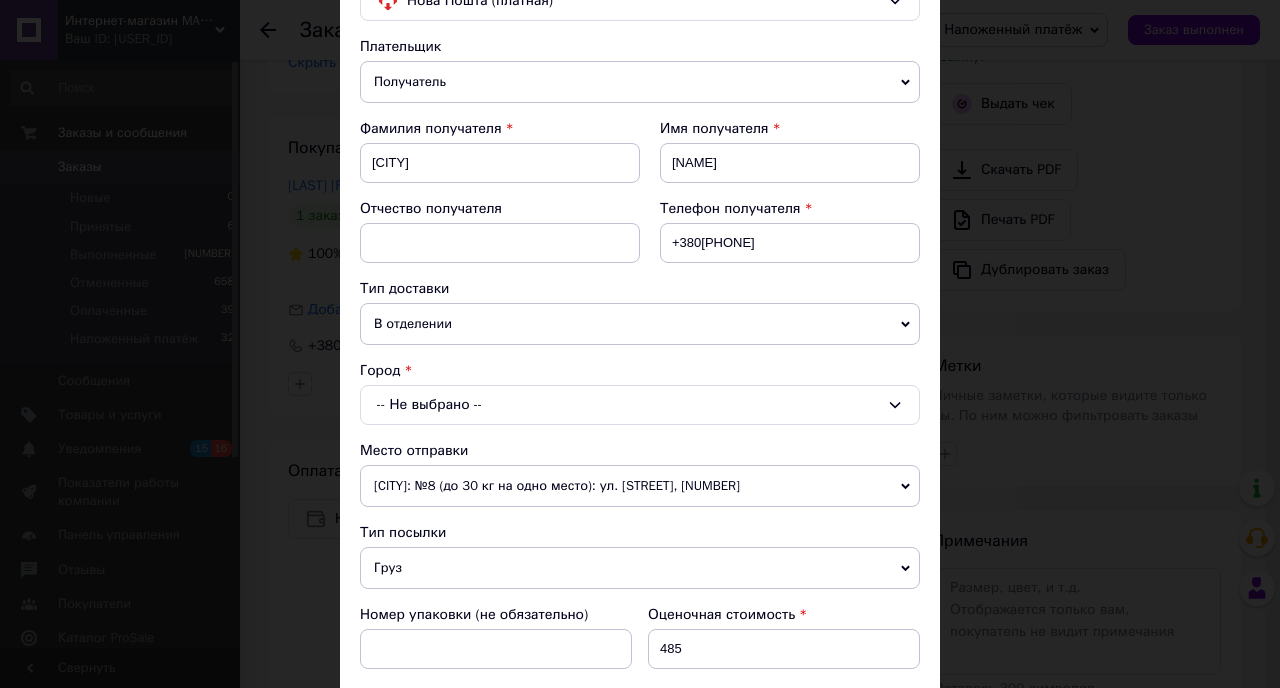 scroll, scrollTop: 196, scrollLeft: 0, axis: vertical 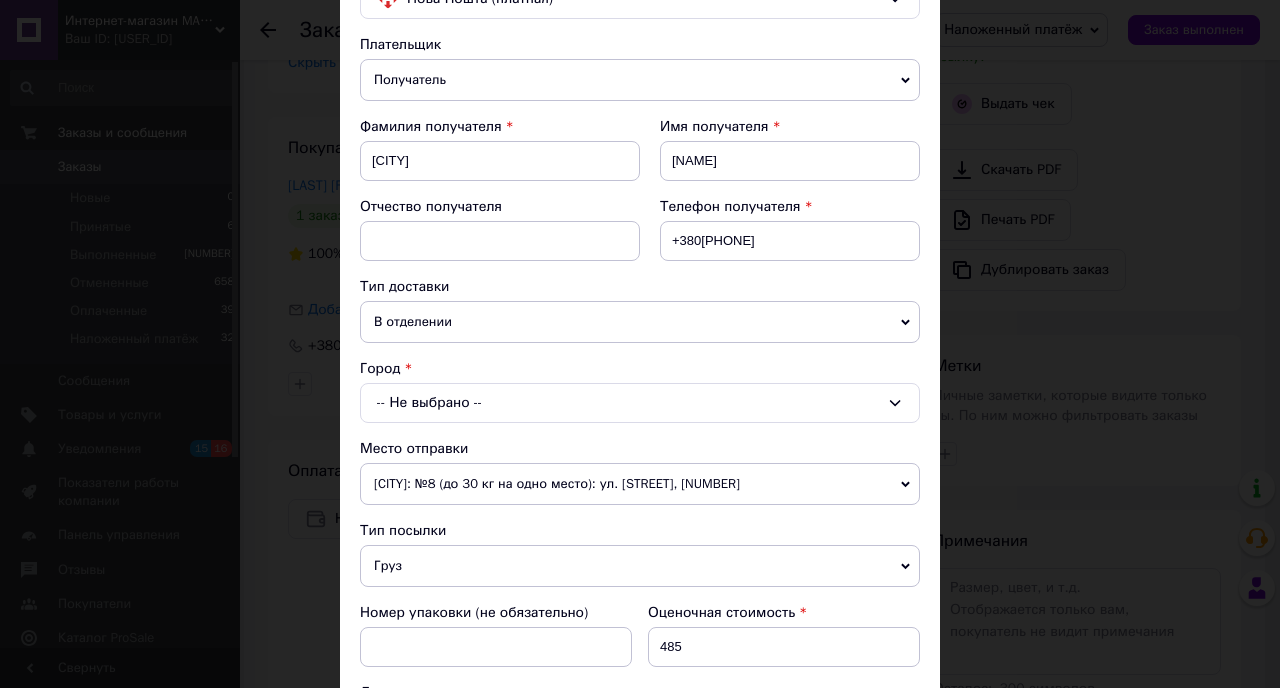 click on "-- Не выбрано --" at bounding box center [640, 403] 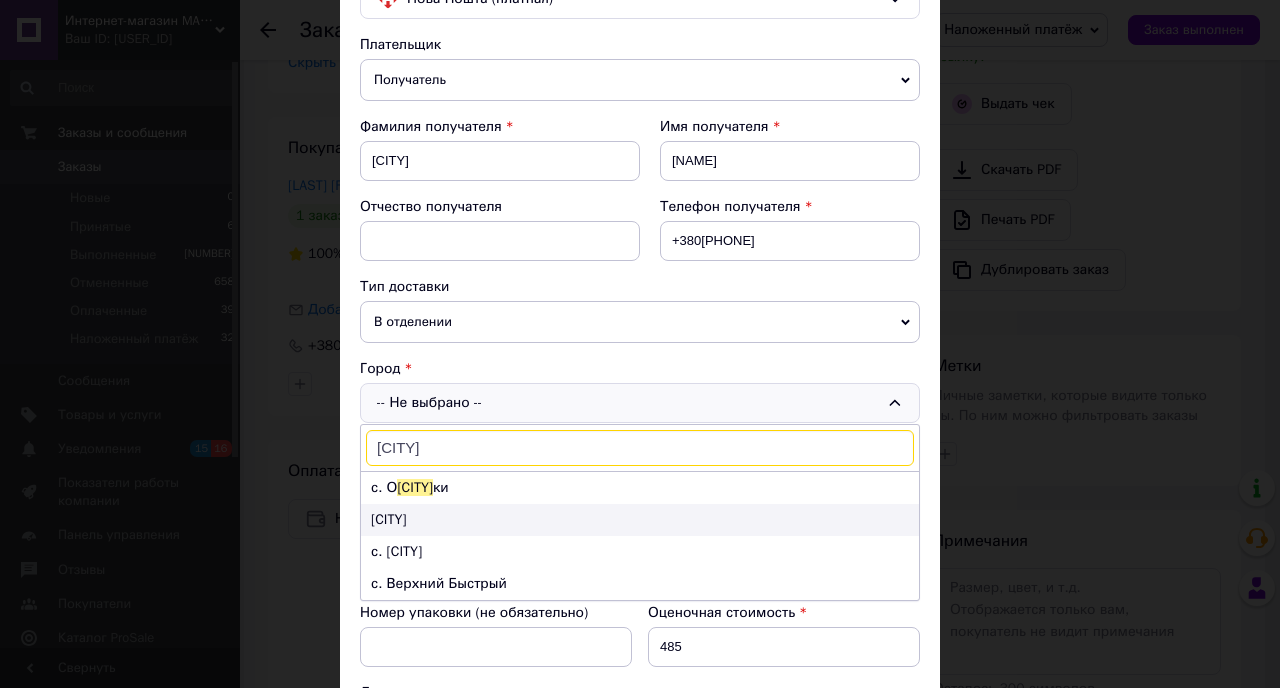 type on "[CITY]" 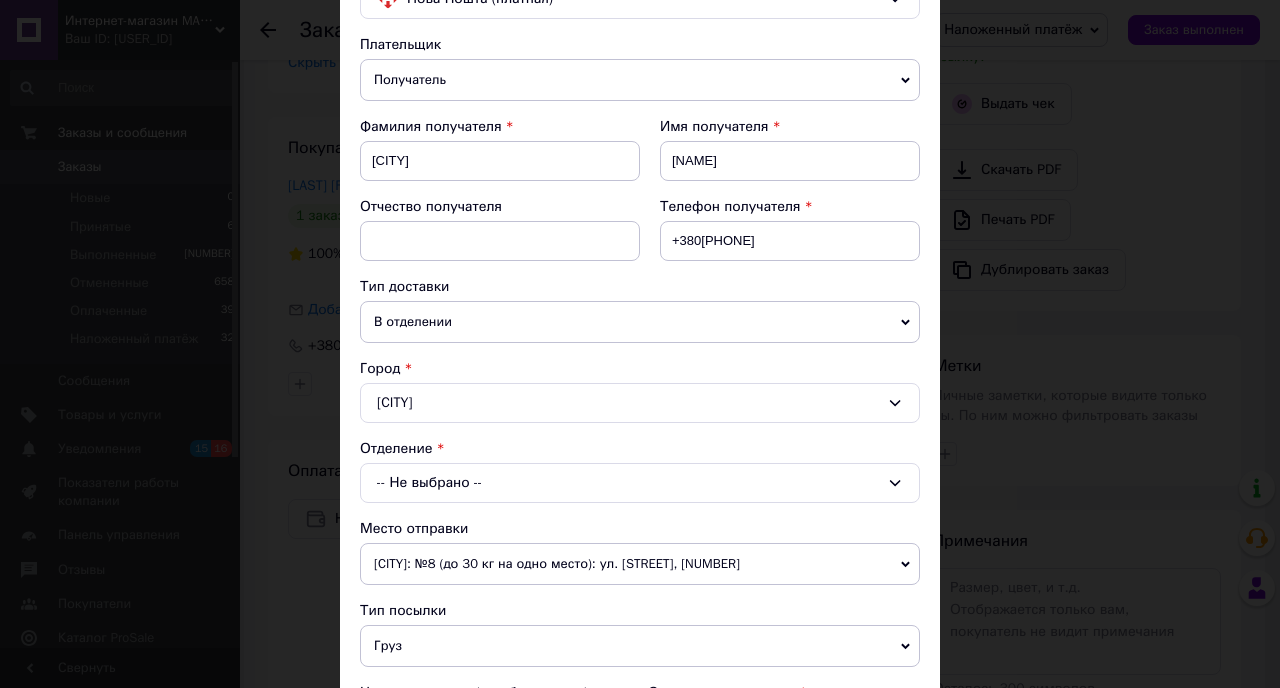 click on "-- Не выбрано --" at bounding box center [640, 483] 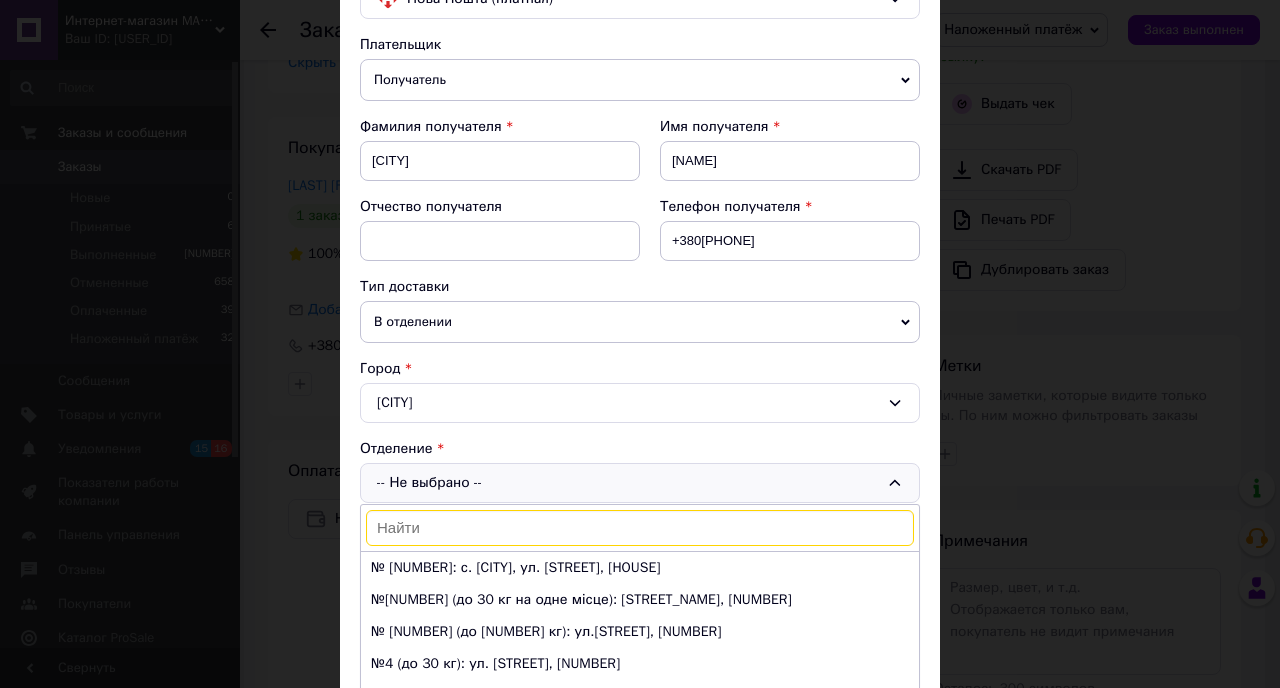 click on "№ [NUMBER] (до [NUMBER] кг): ул.[STREET], [NUMBER]" at bounding box center (640, 632) 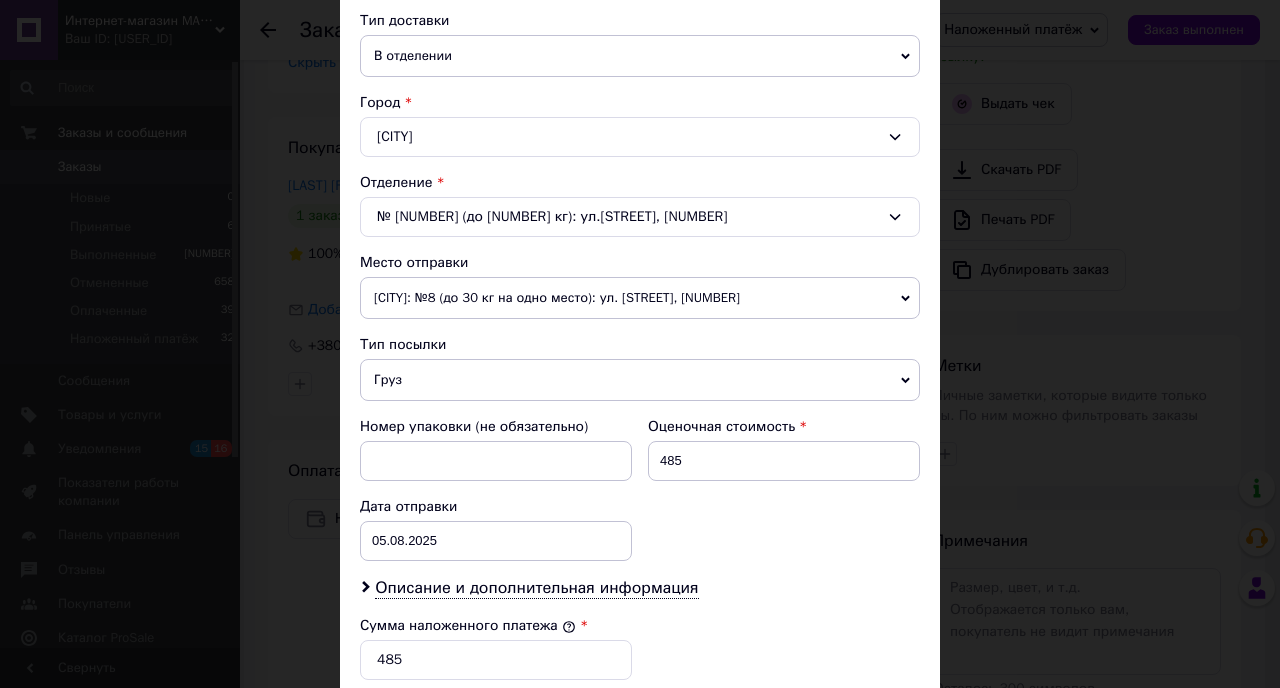 scroll, scrollTop: 482, scrollLeft: 0, axis: vertical 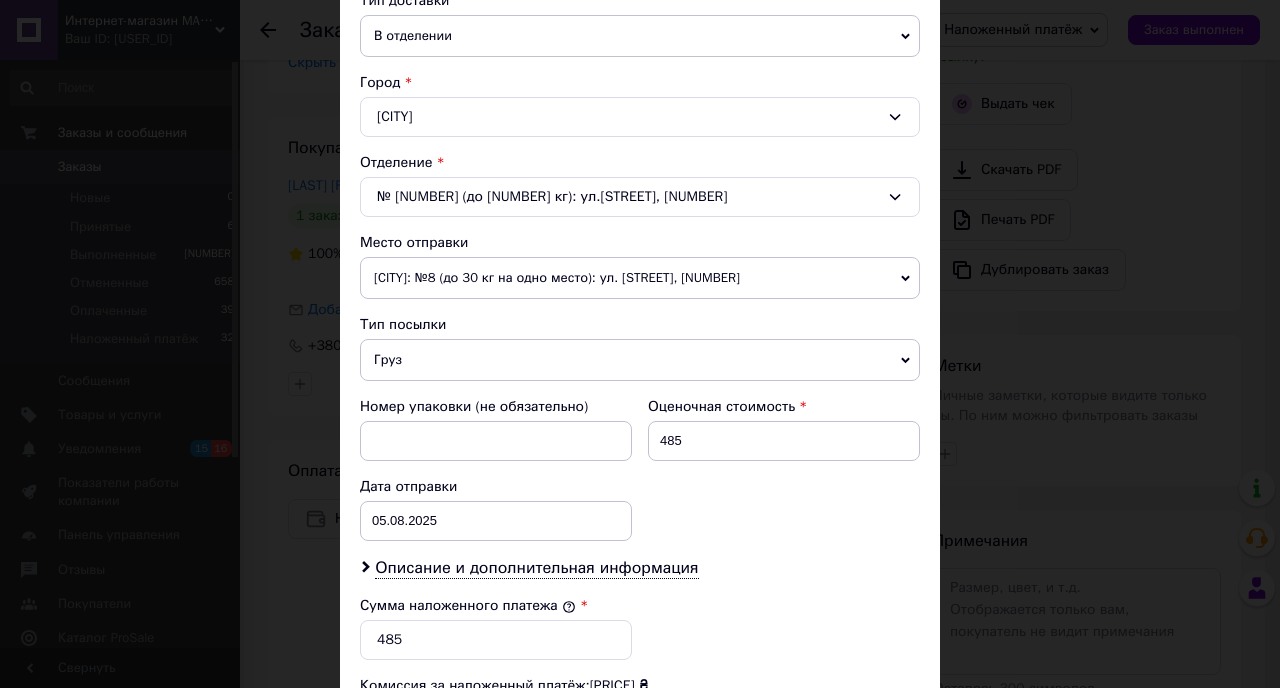 click on "Груз" at bounding box center [640, 360] 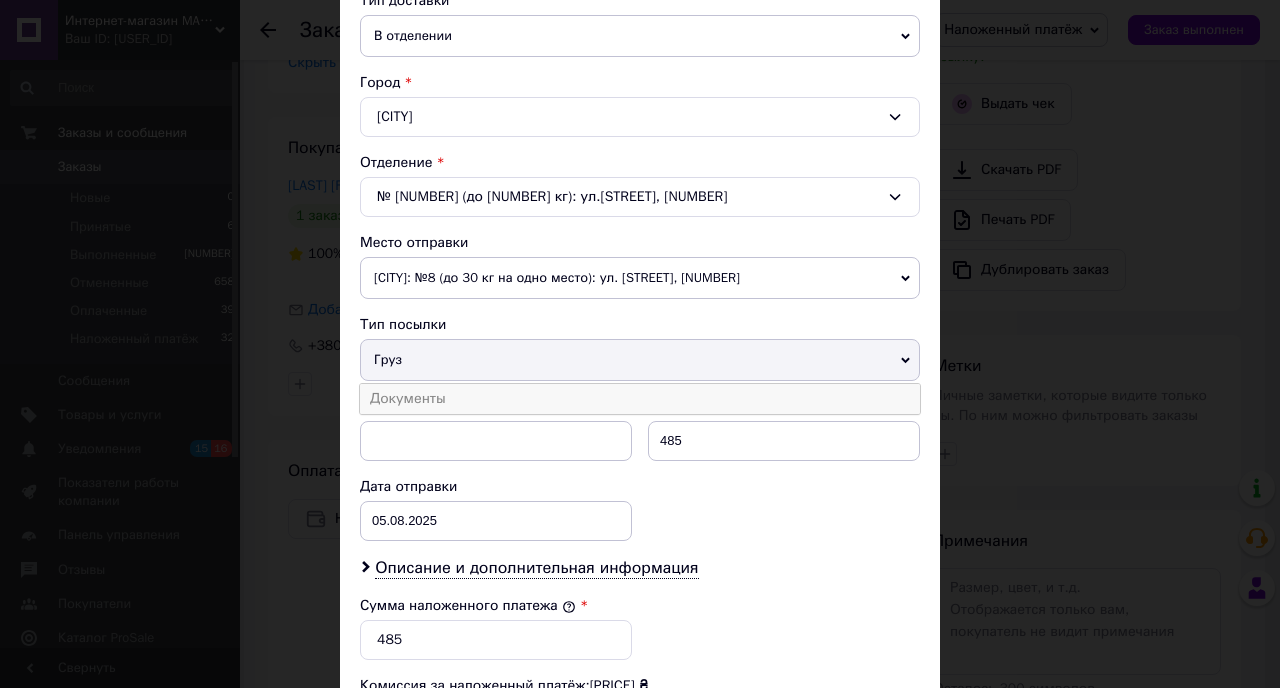 click on "Документы" at bounding box center [640, 399] 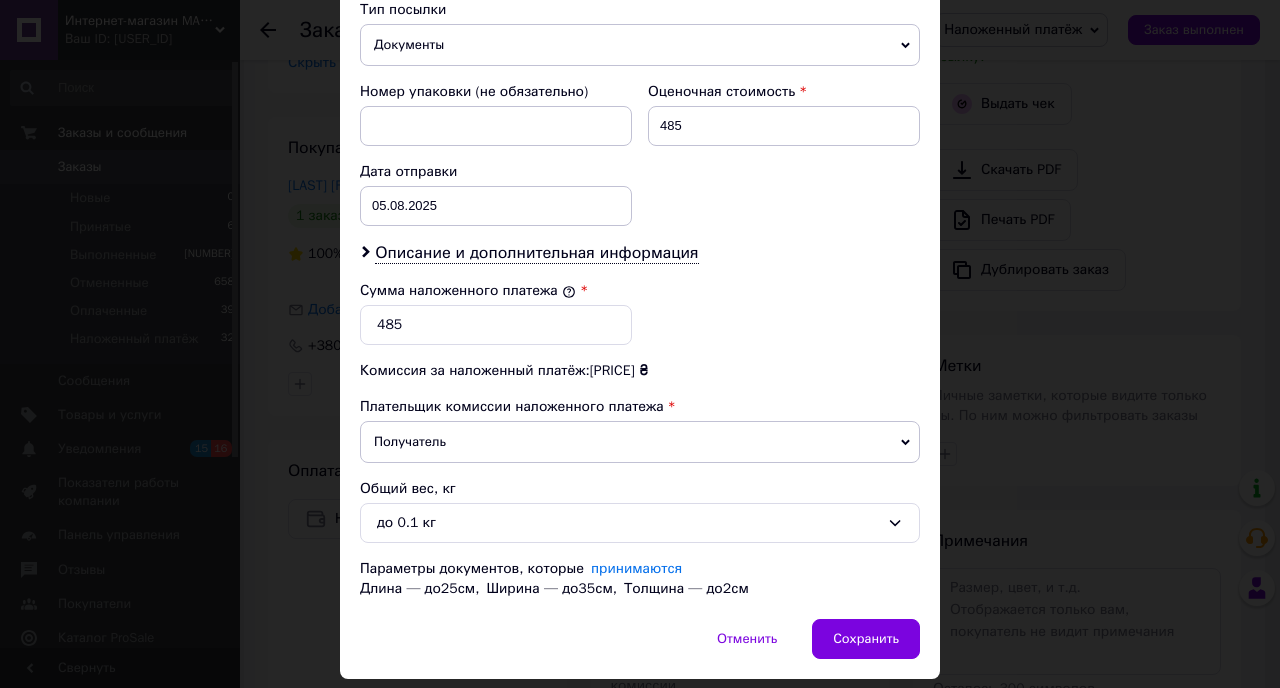 scroll, scrollTop: 803, scrollLeft: 0, axis: vertical 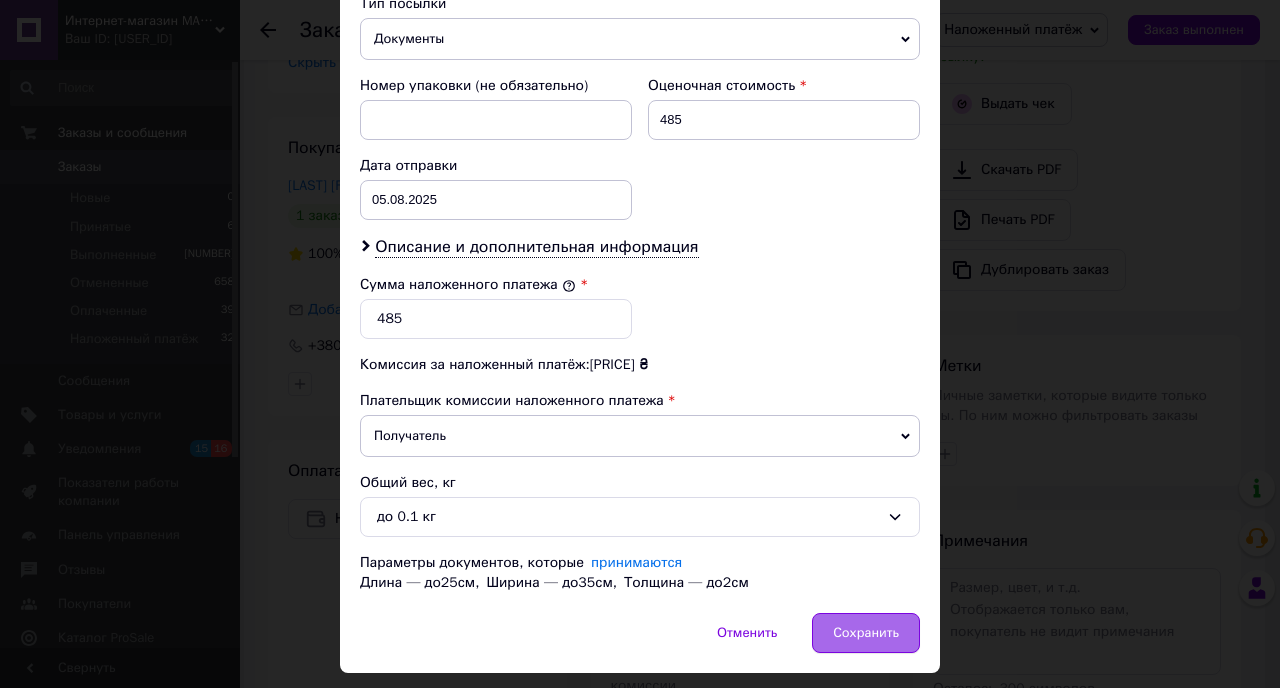 click on "Сохранить" at bounding box center [866, 633] 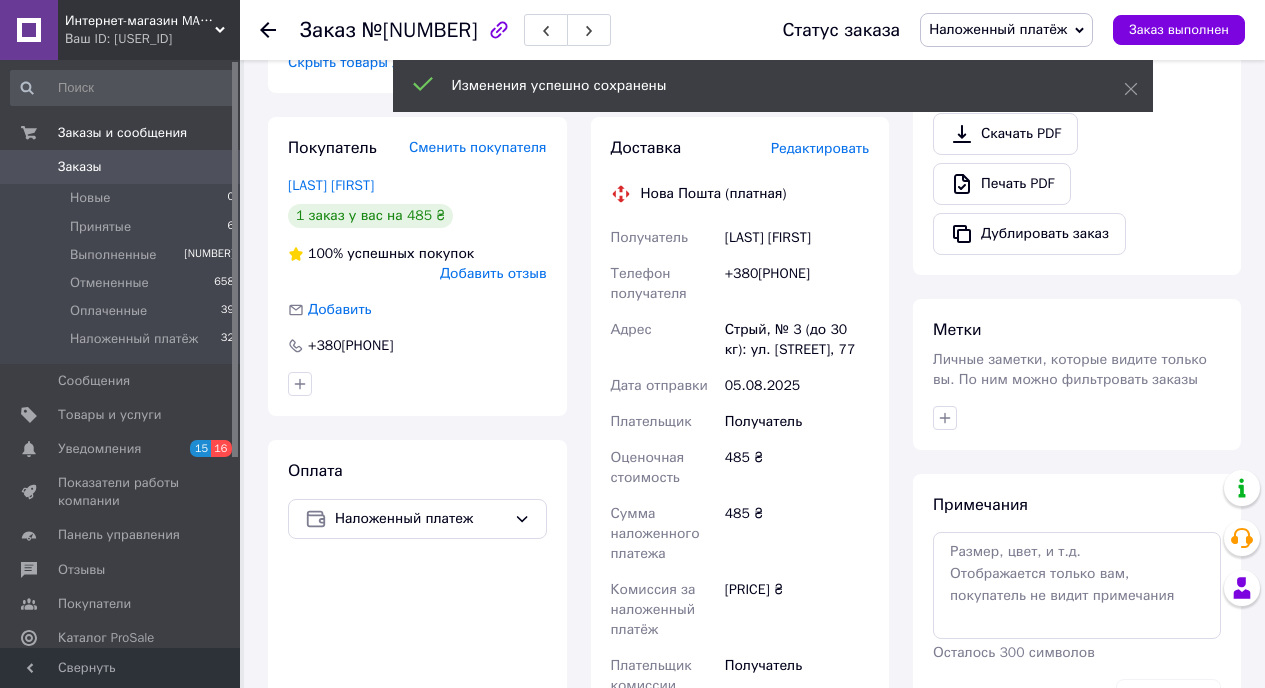 click on "Редактировать" at bounding box center [820, 148] 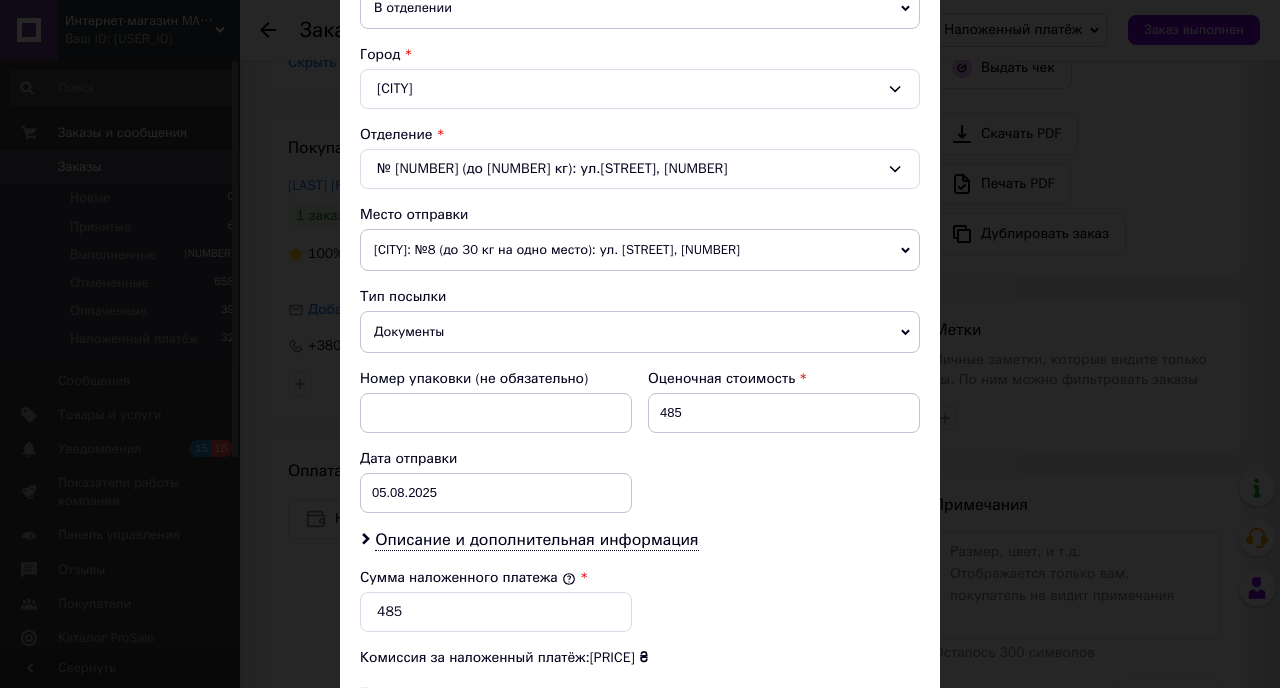 scroll, scrollTop: 729, scrollLeft: 0, axis: vertical 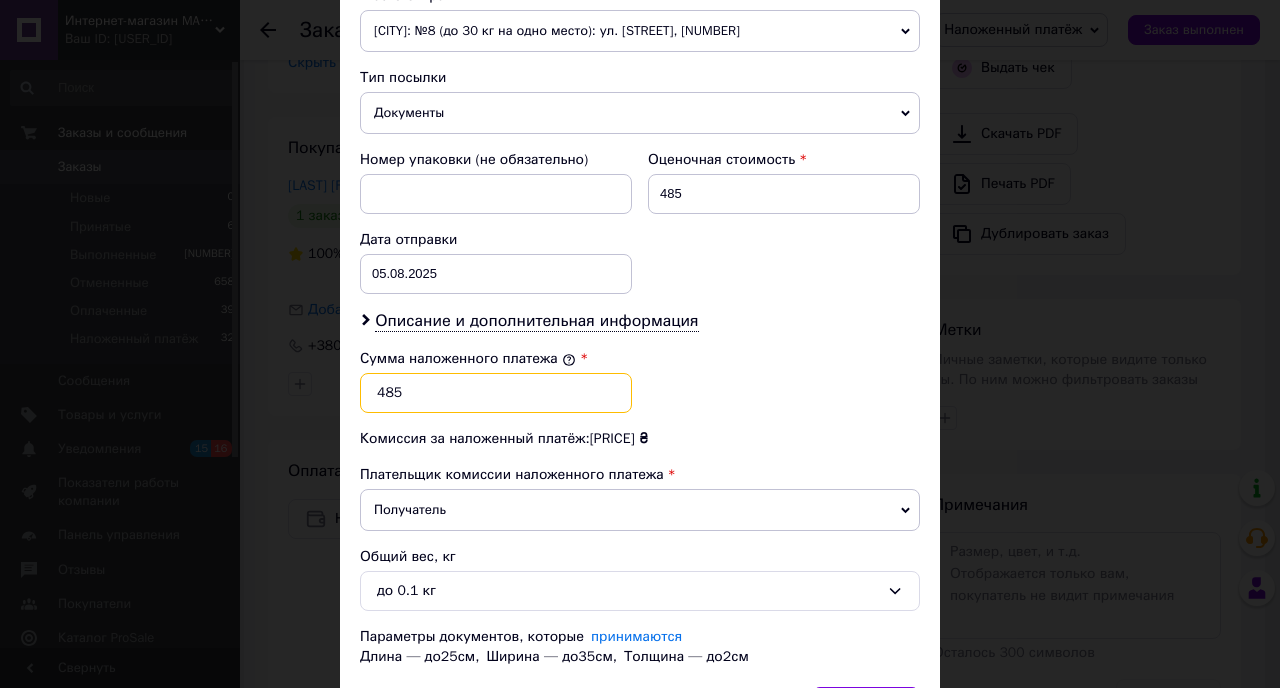 click on "485" at bounding box center [496, 393] 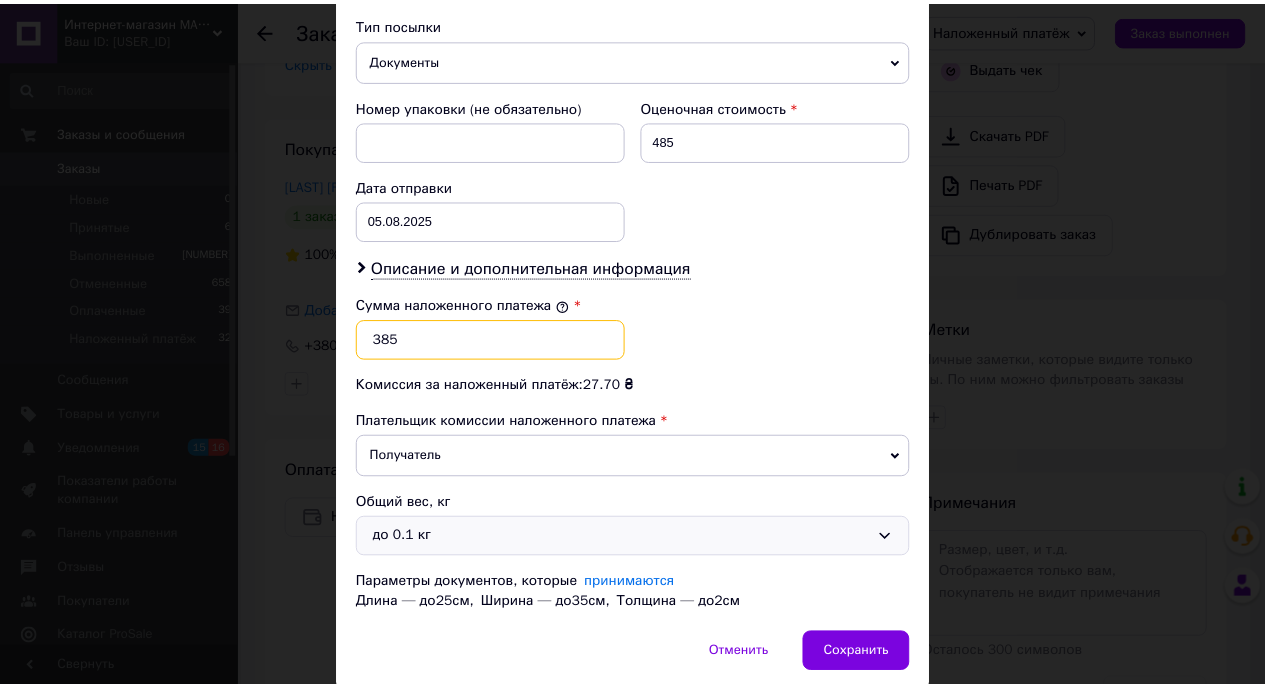 scroll, scrollTop: 823, scrollLeft: 0, axis: vertical 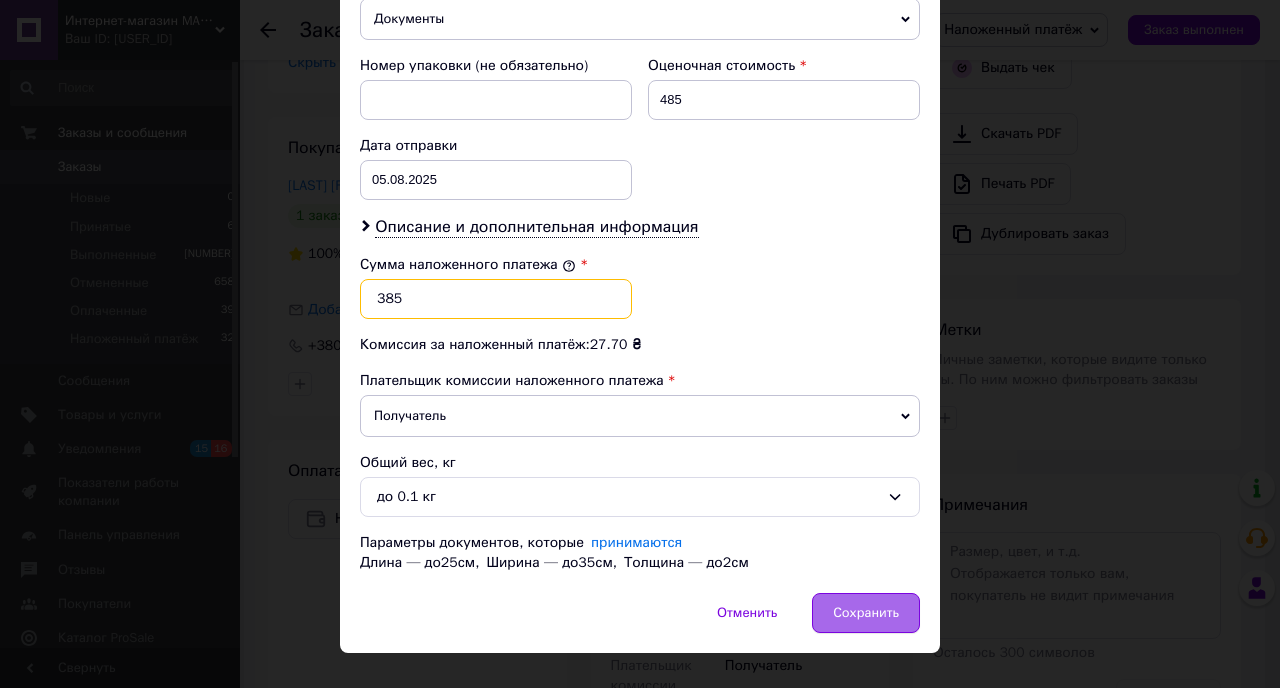 type on "385" 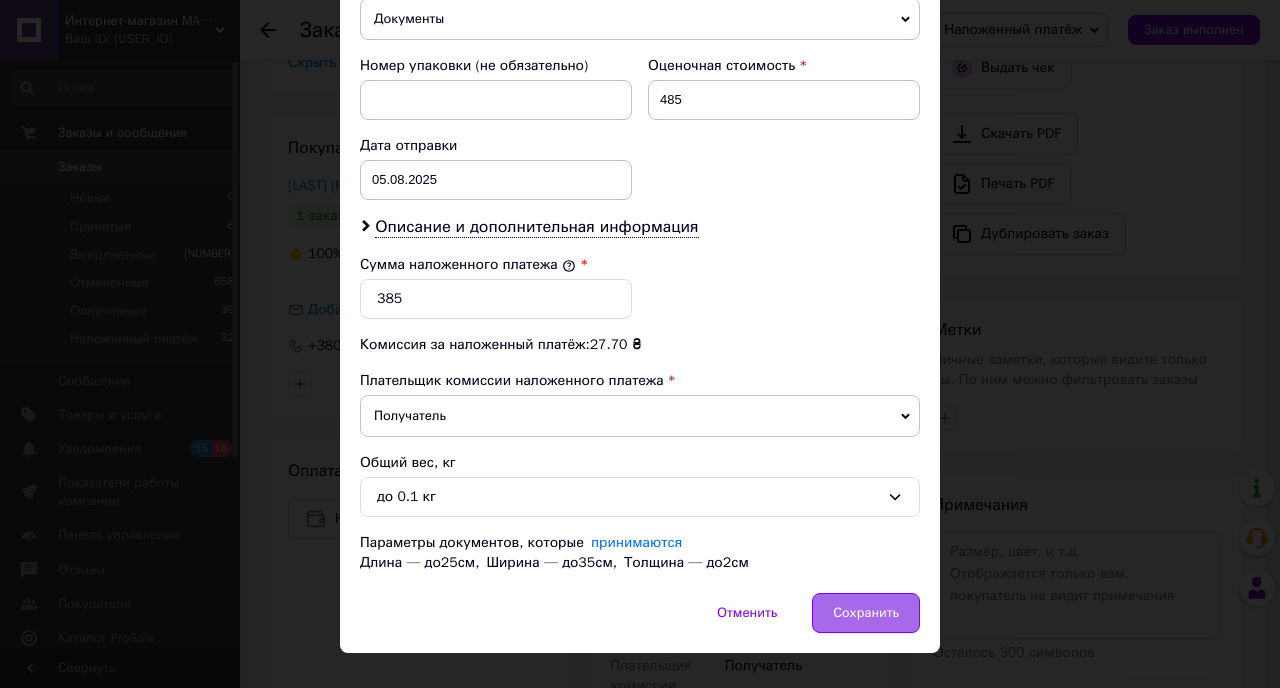 click on "Сохранить" at bounding box center (866, 613) 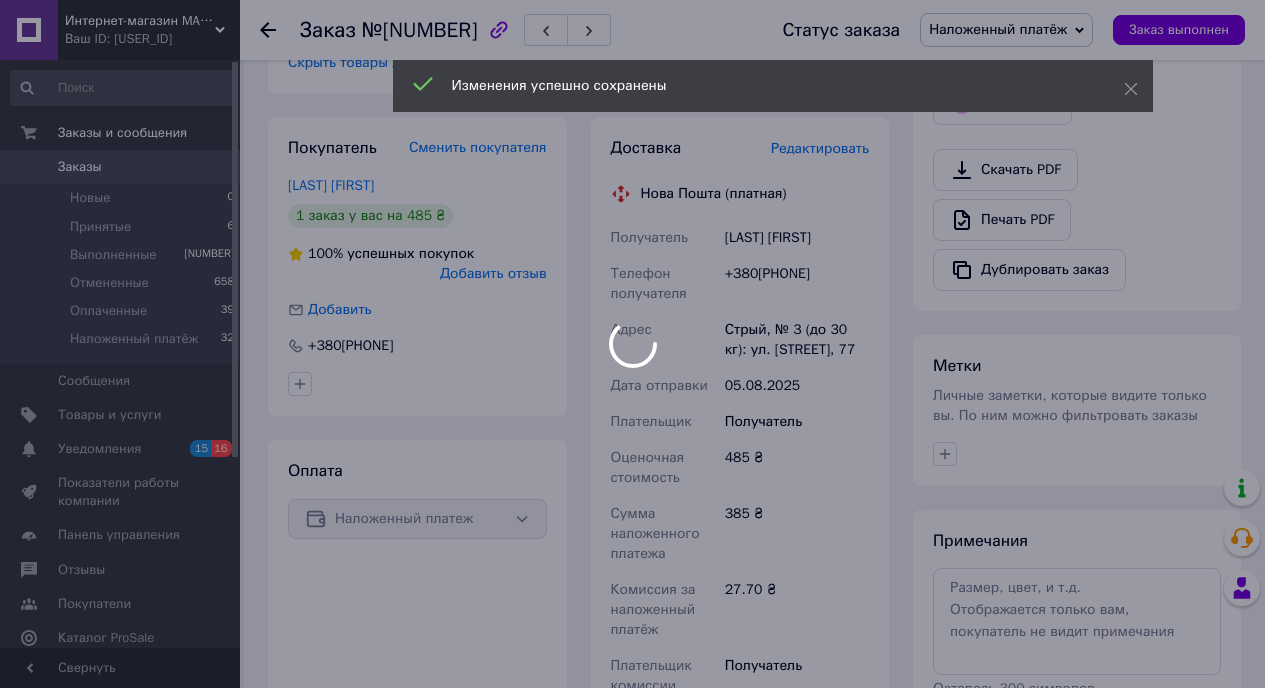 scroll, scrollTop: 24, scrollLeft: 0, axis: vertical 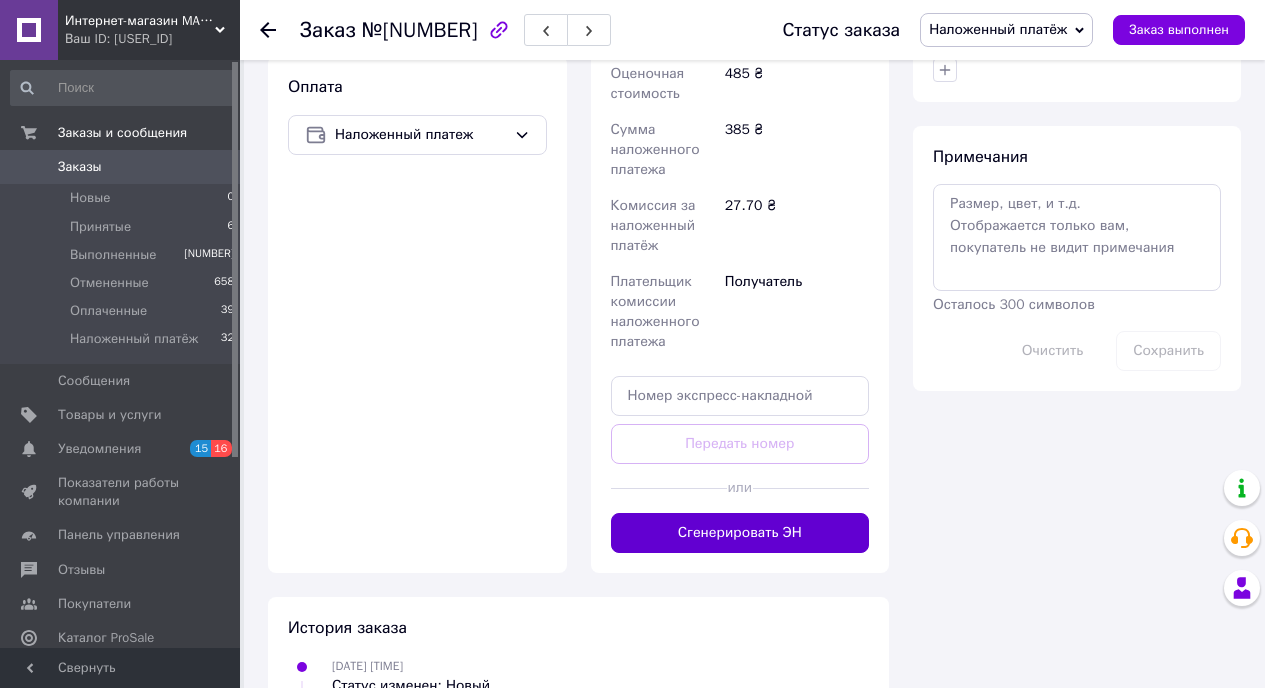 click on "Сгенерировать ЭН" at bounding box center (740, 533) 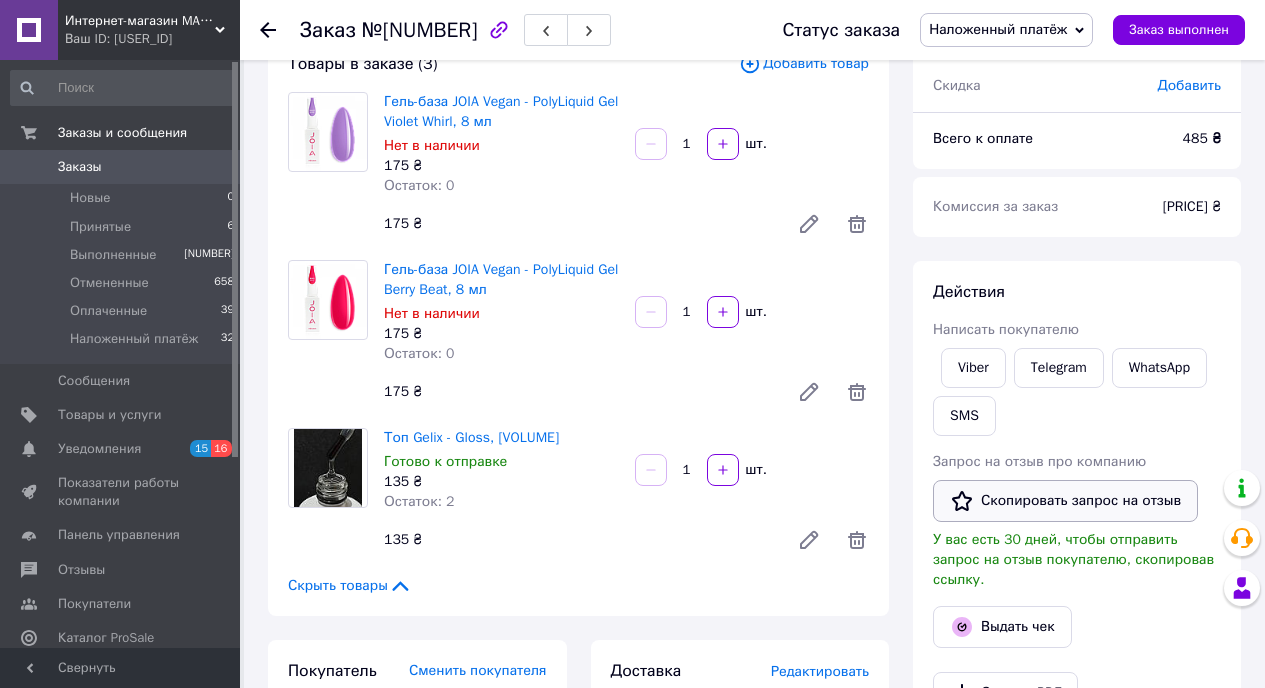 scroll, scrollTop: 0, scrollLeft: 0, axis: both 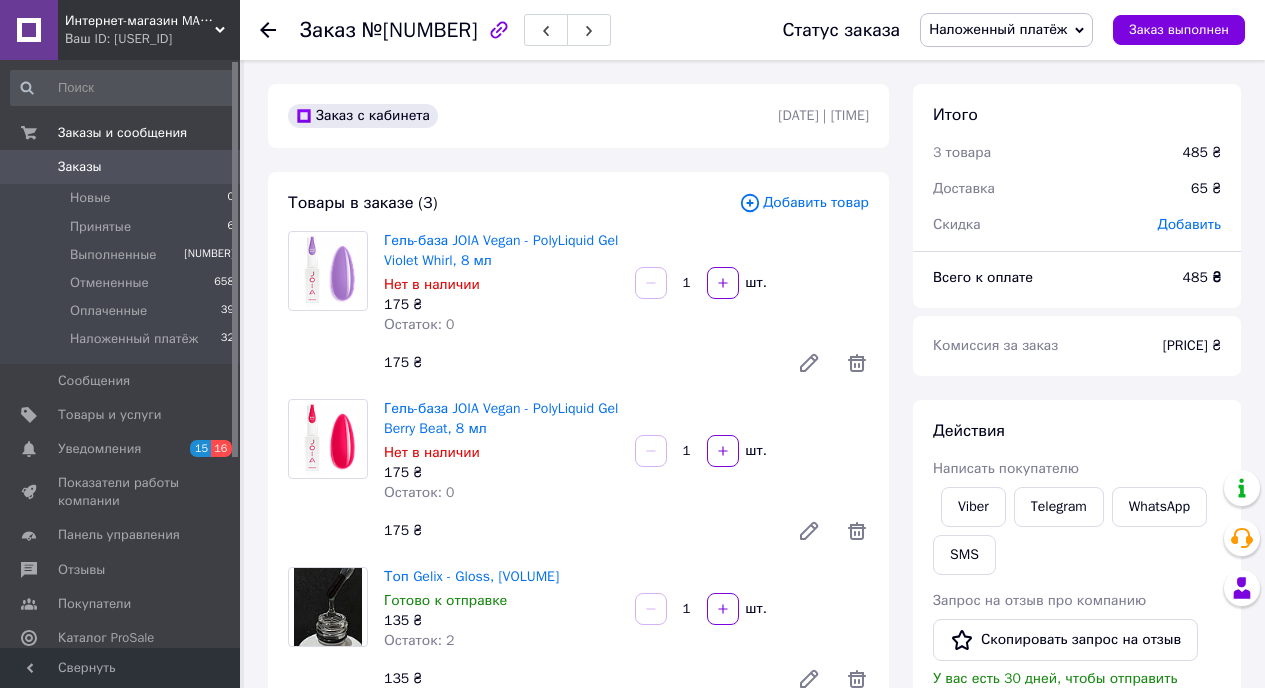 click on "Заказы" at bounding box center [121, 167] 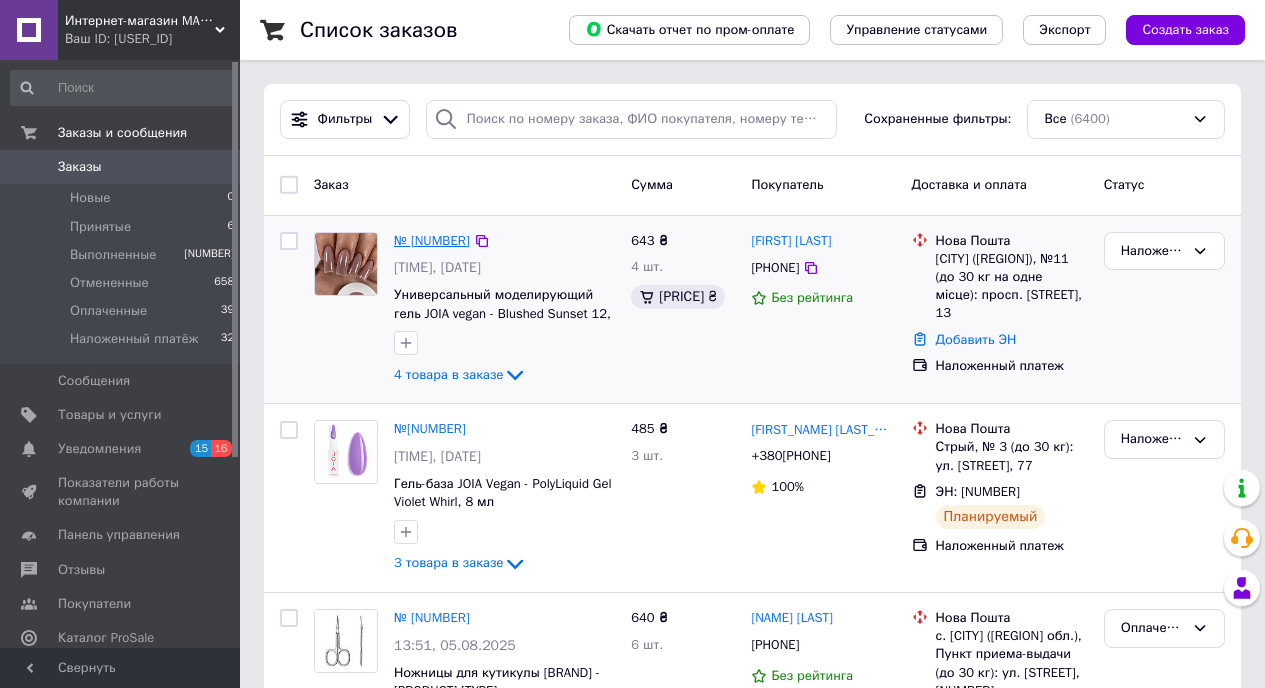 click on "№ [NUMBER]" at bounding box center (432, 240) 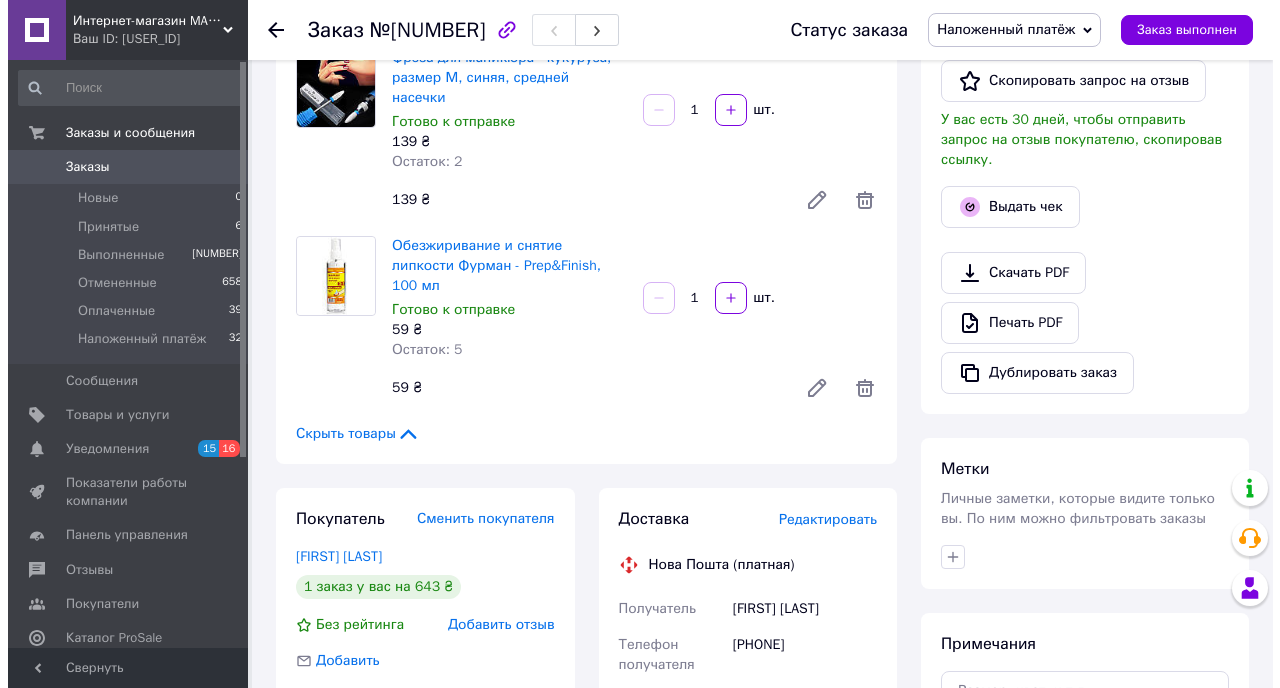 scroll, scrollTop: 634, scrollLeft: 0, axis: vertical 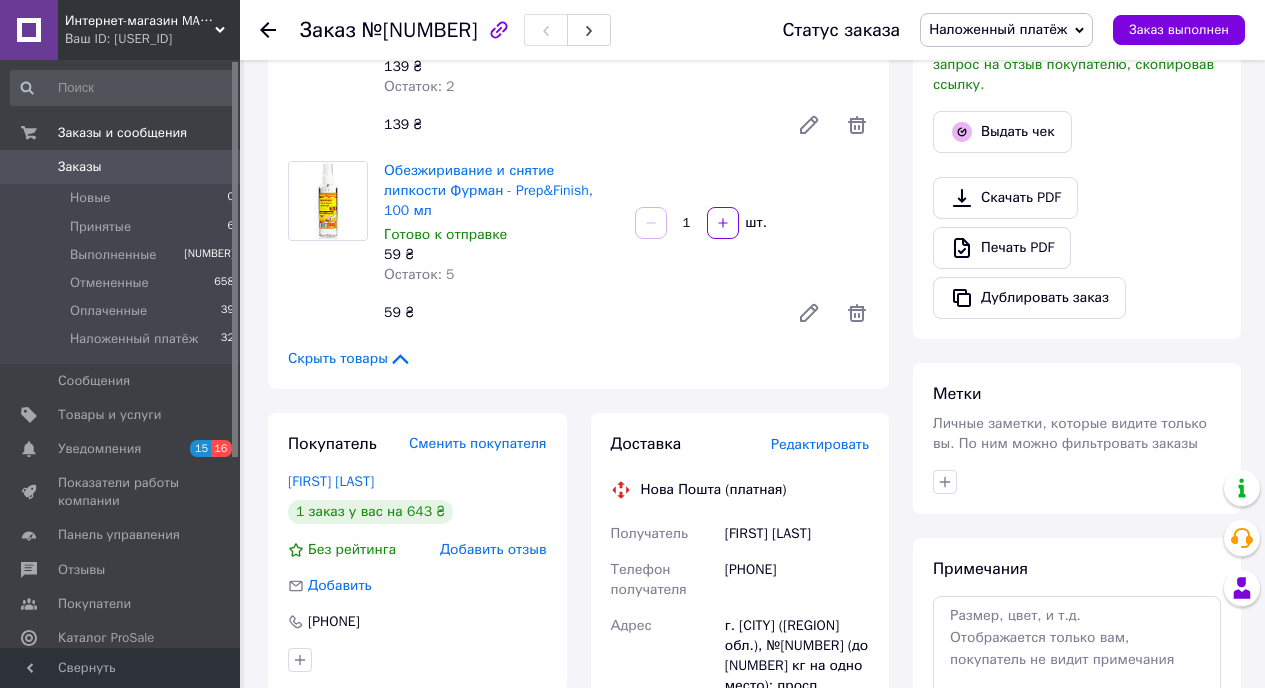 click on "Редактировать" at bounding box center [820, 444] 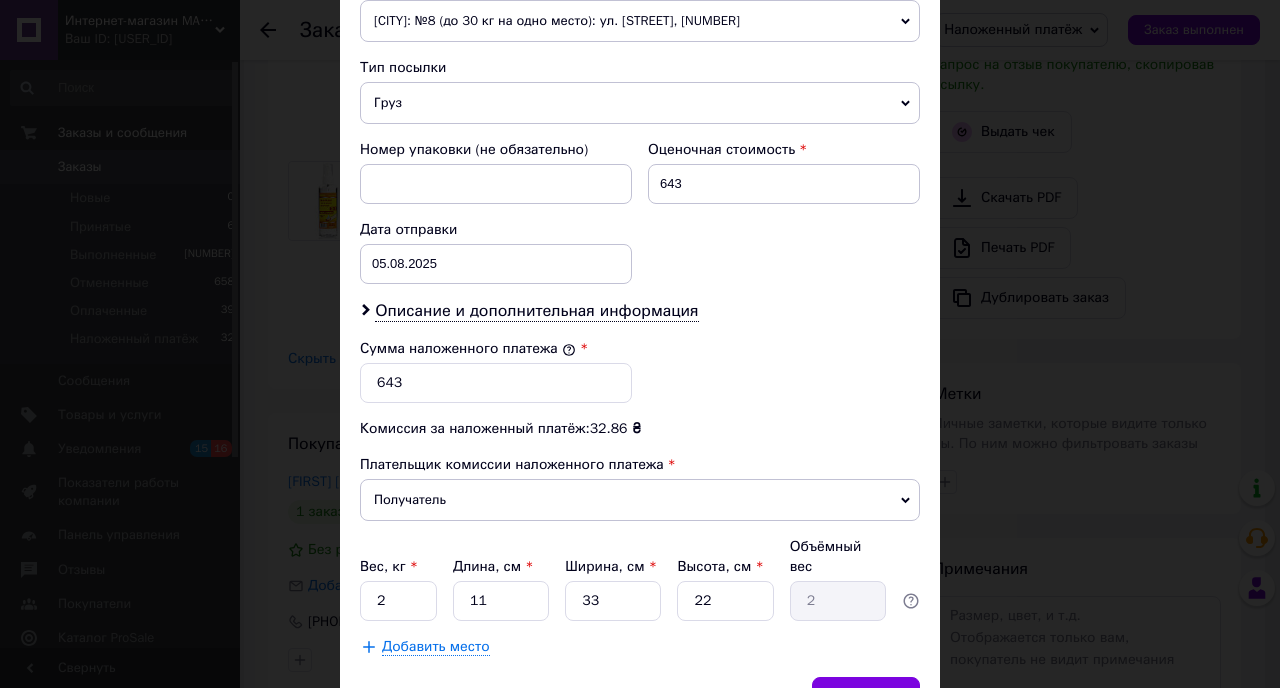 scroll, scrollTop: 750, scrollLeft: 0, axis: vertical 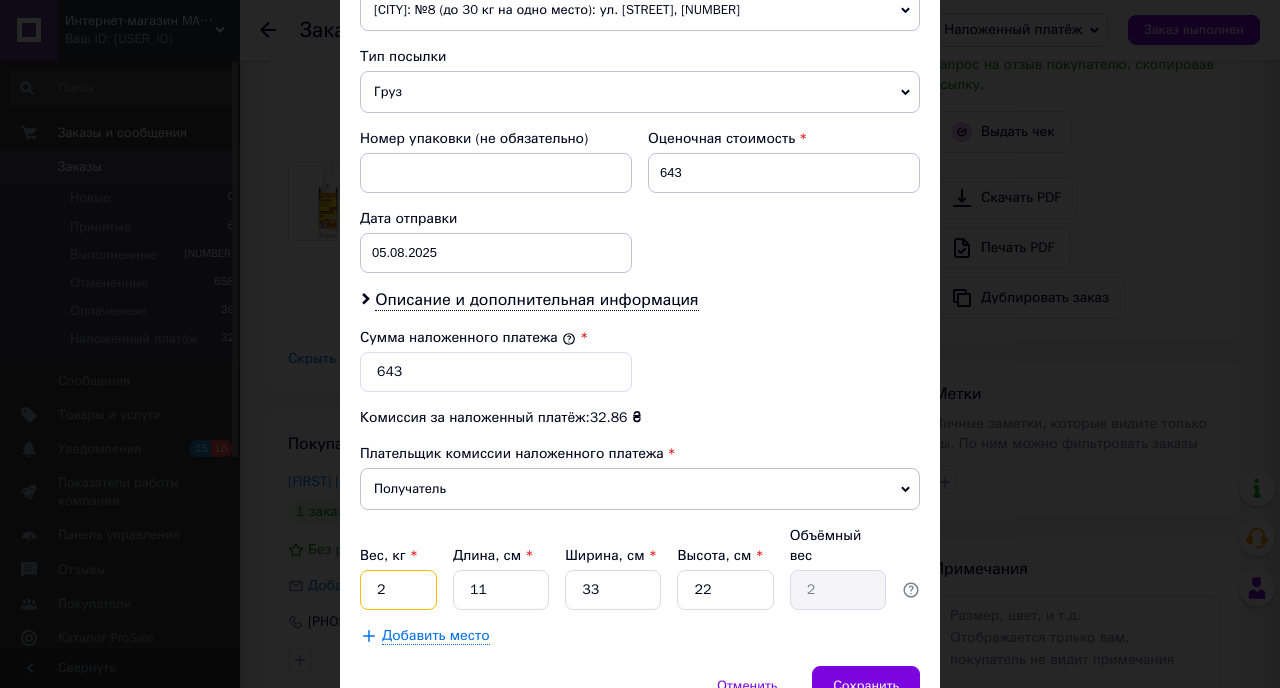click on "2" at bounding box center [398, 590] 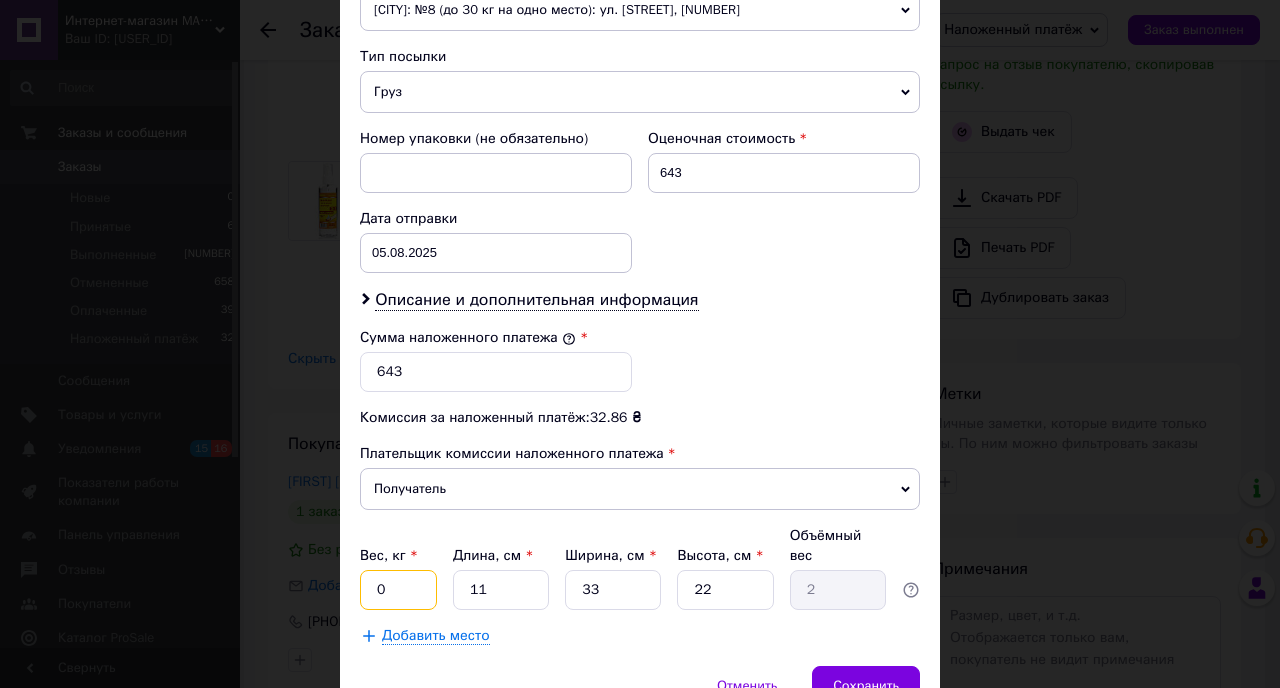 type on "0.5" 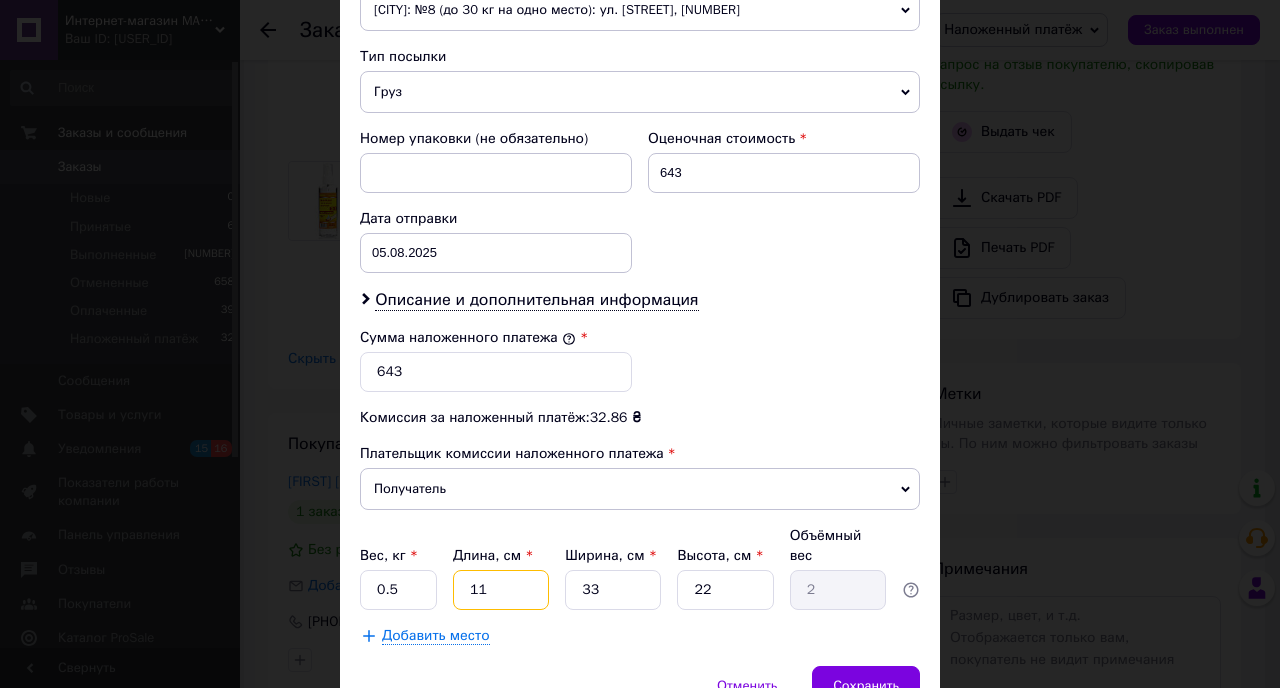 click on "11" at bounding box center [501, 590] 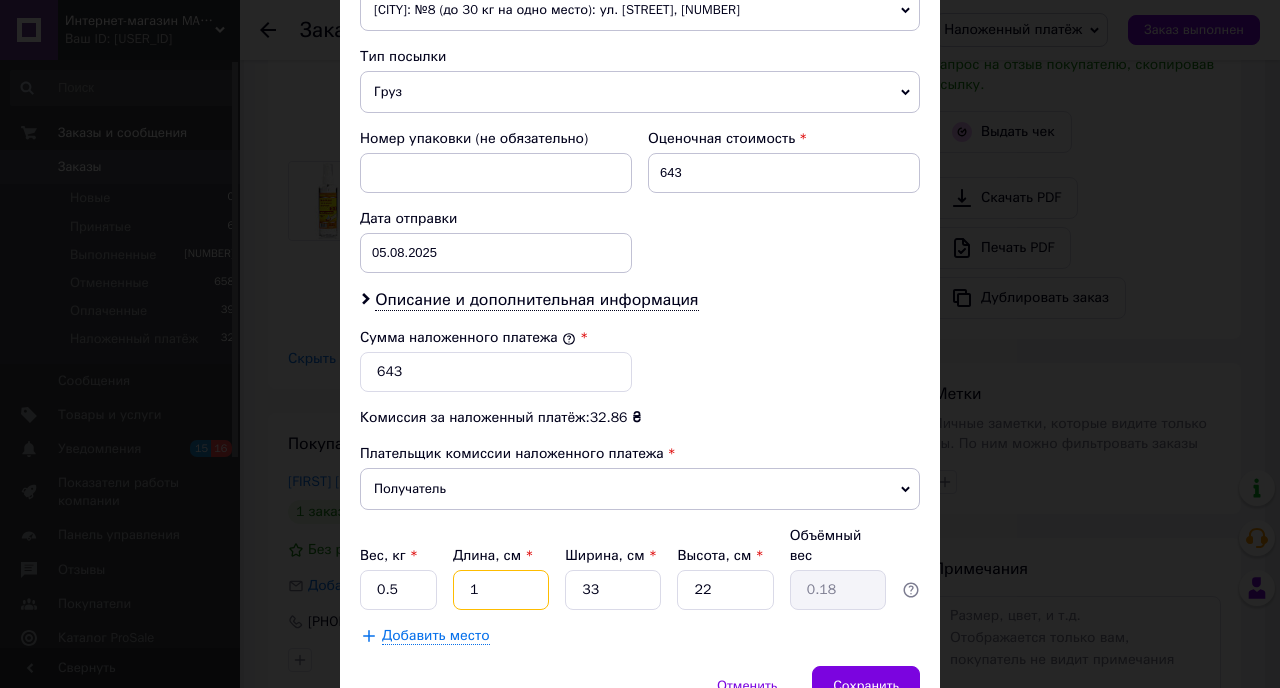 type on "17" 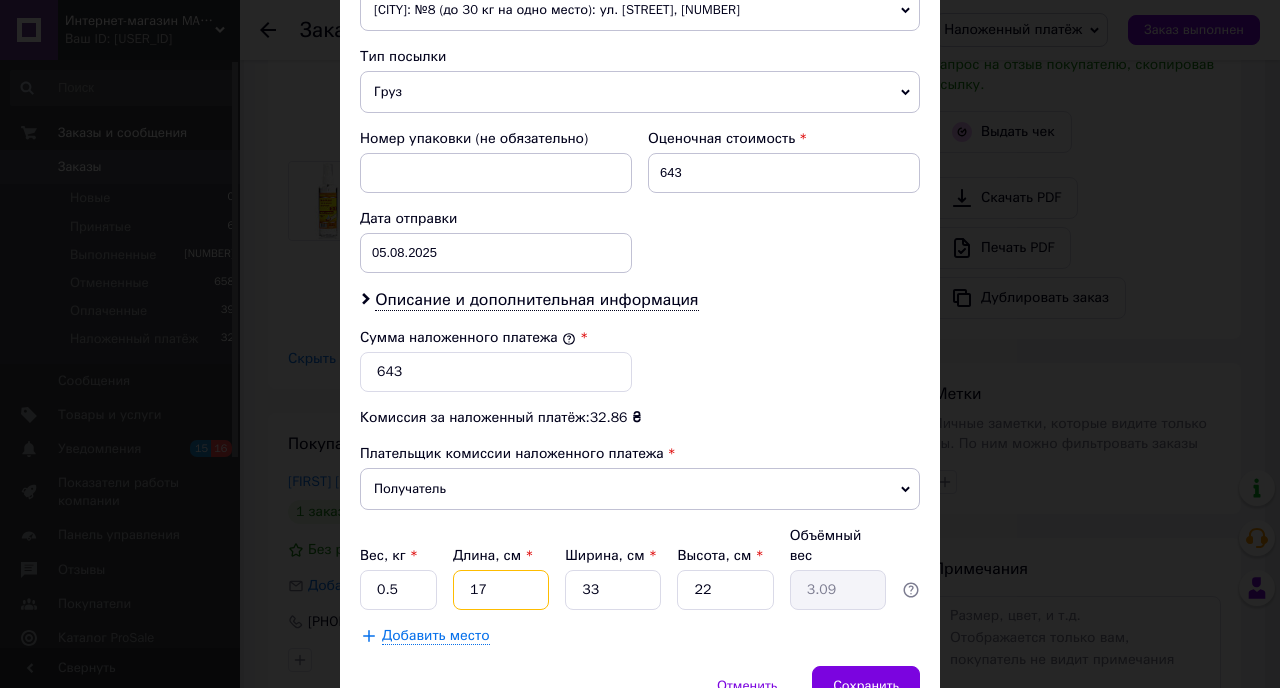 type on "17" 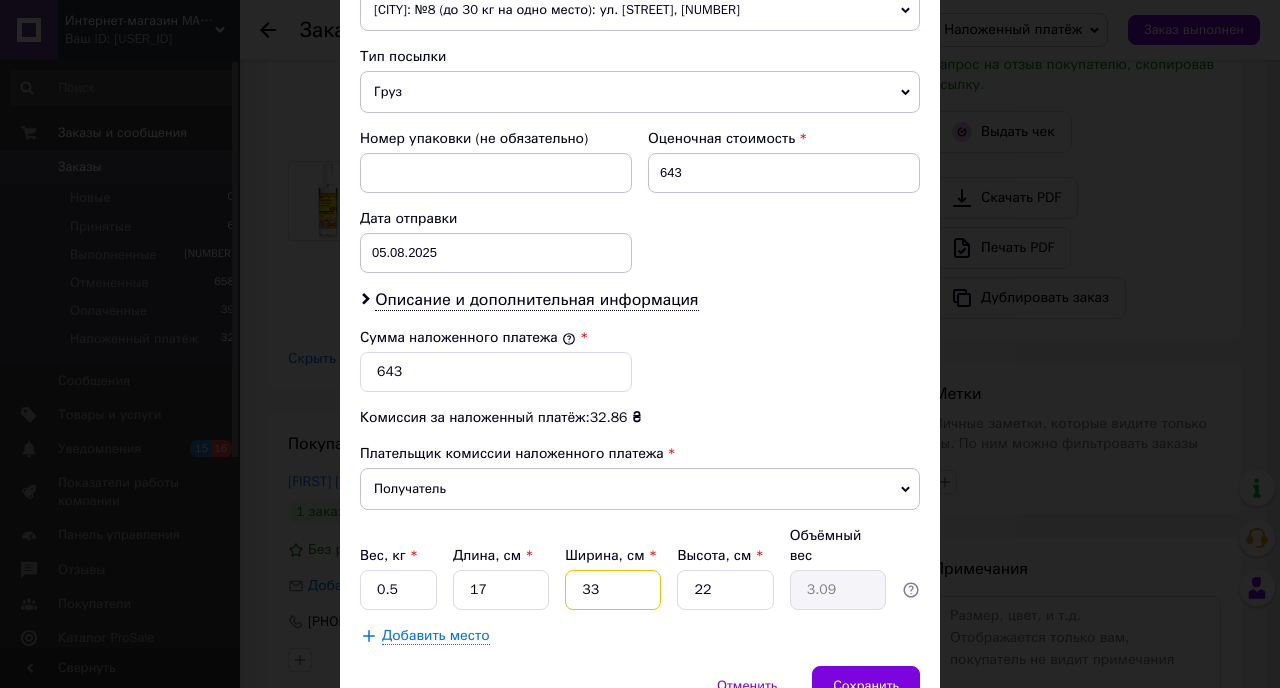 click on "33" at bounding box center [613, 590] 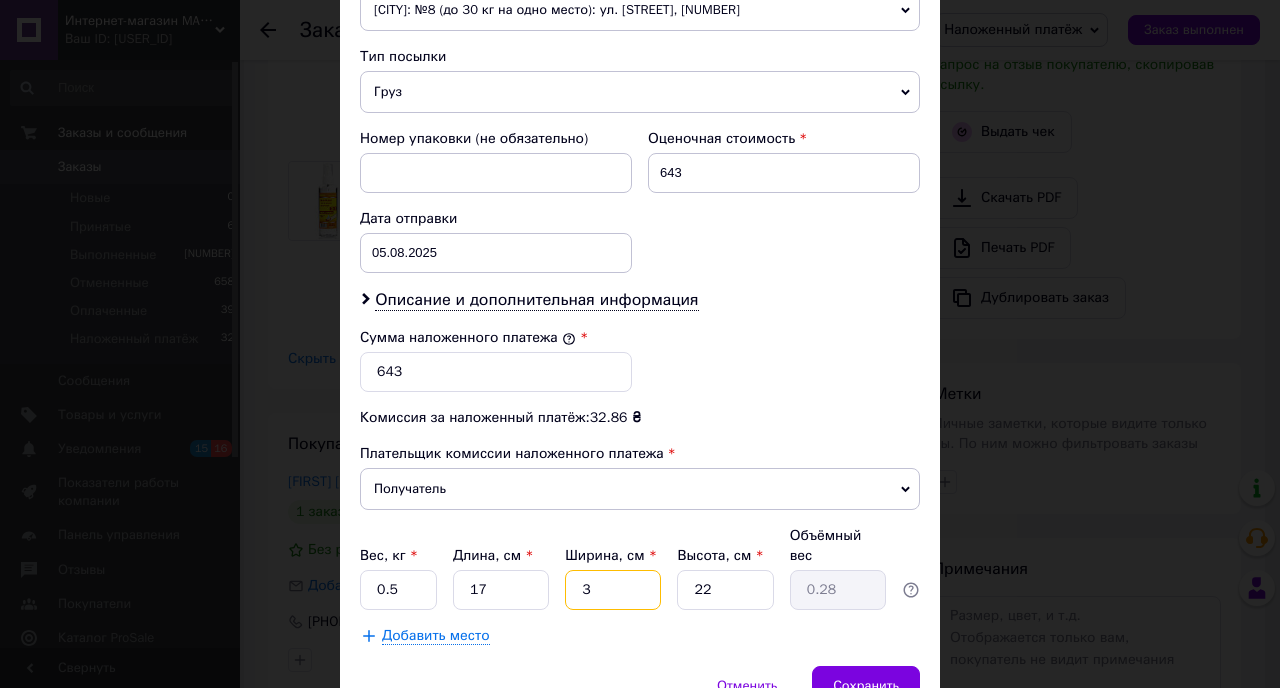 type 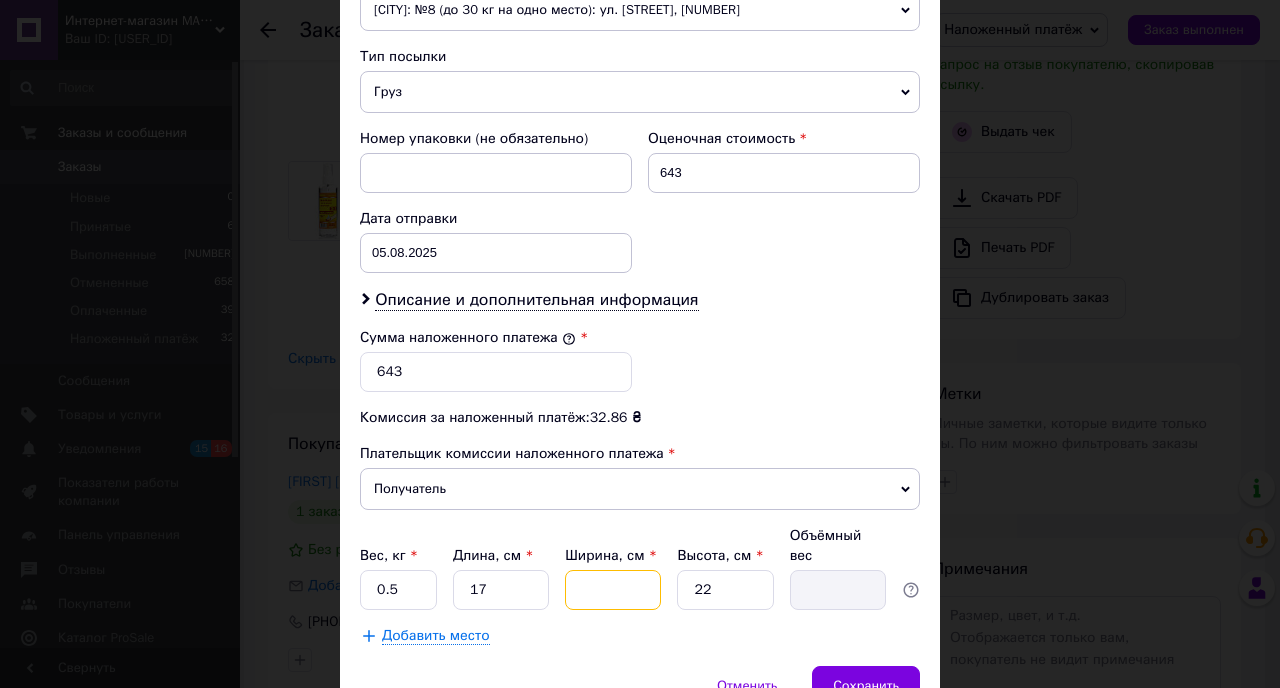 type on "1" 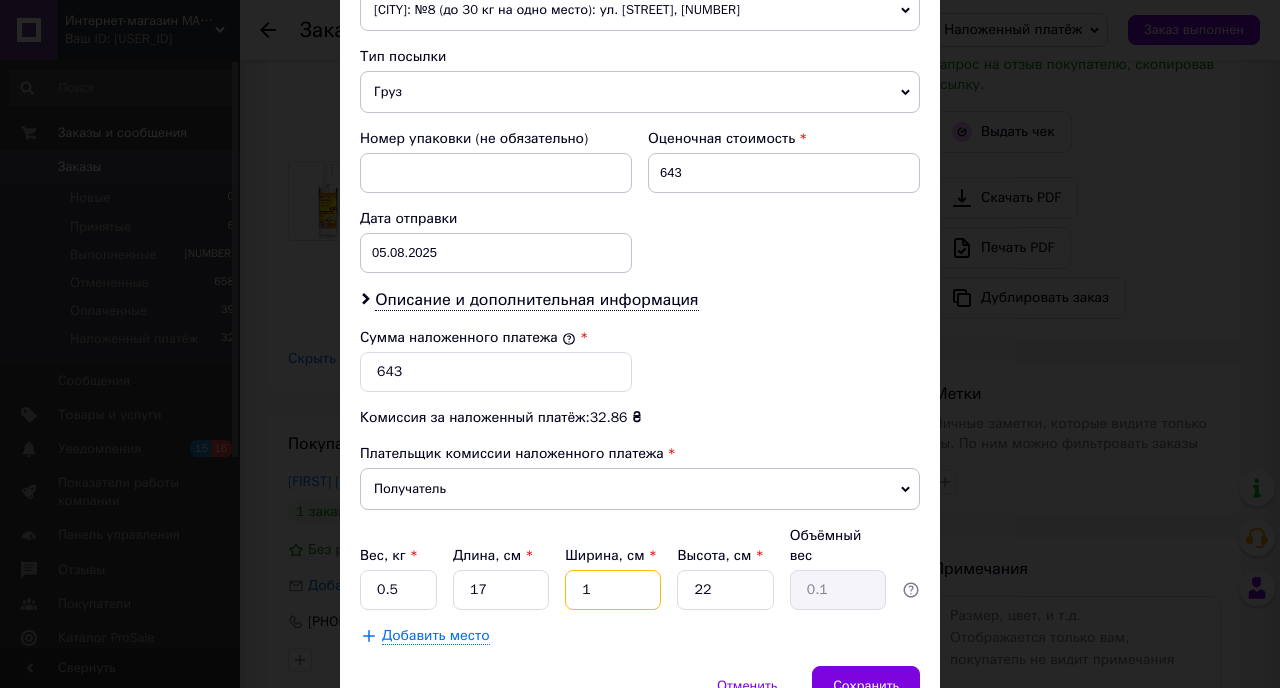 type on "12" 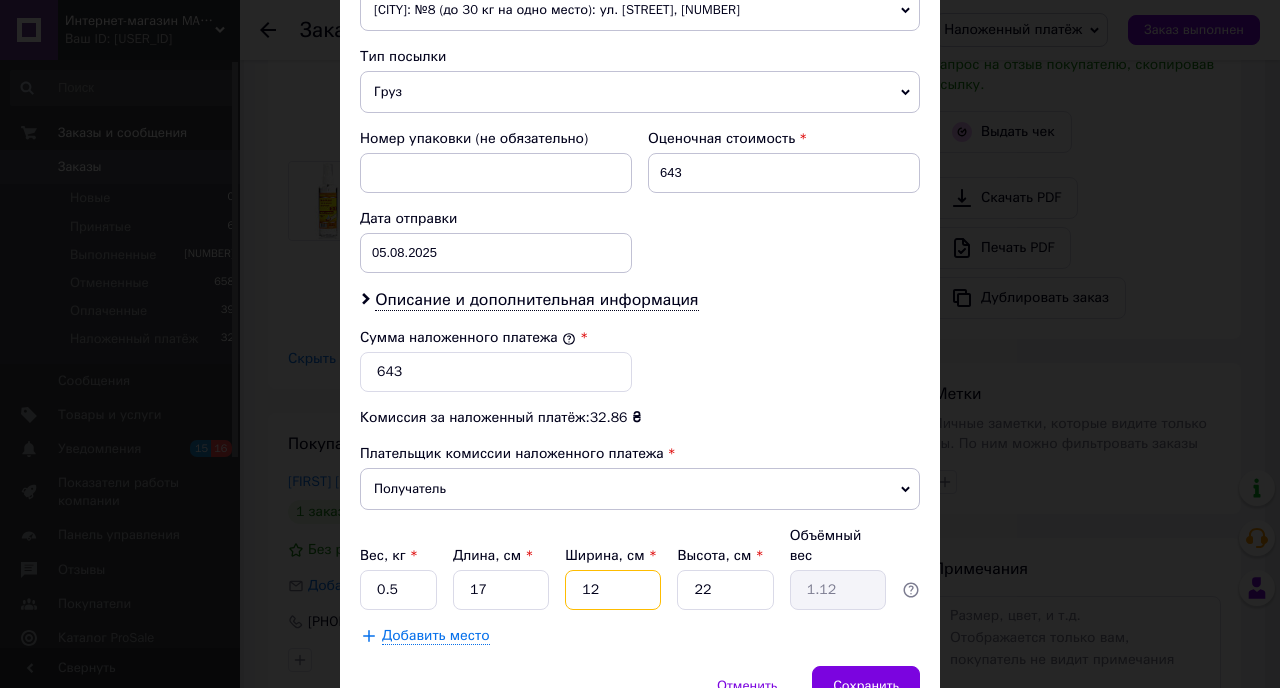 type on "12" 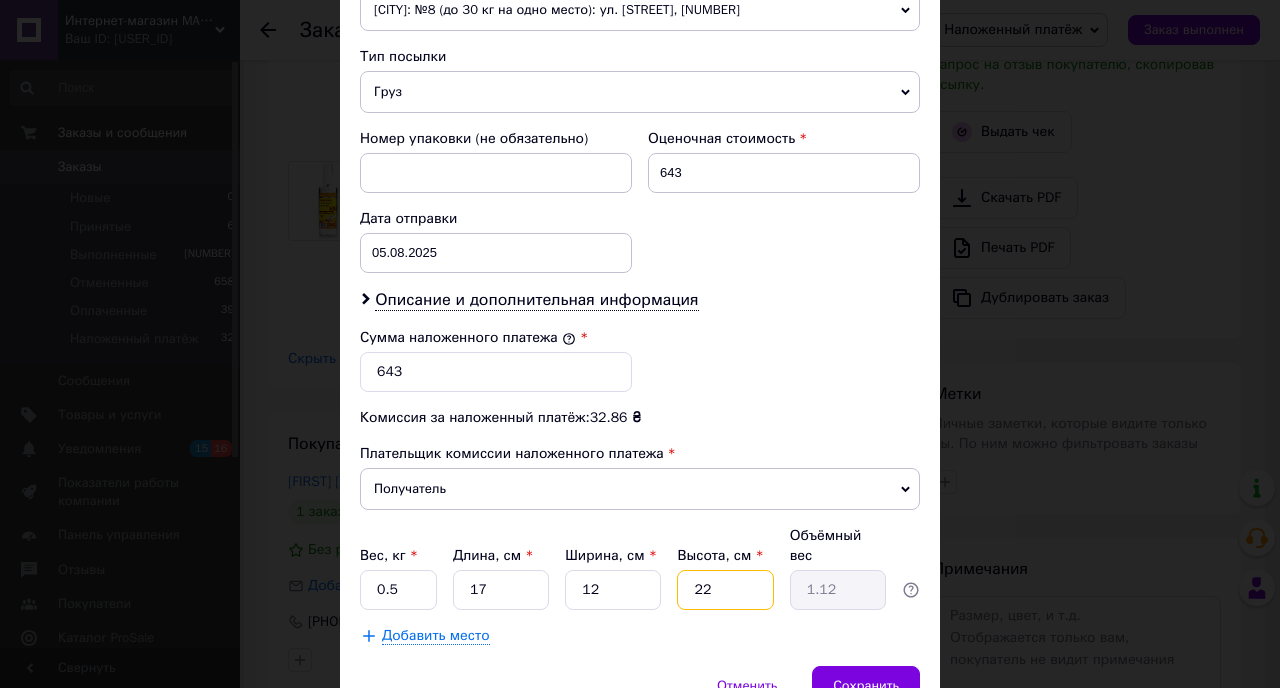 click on "22" at bounding box center (725, 590) 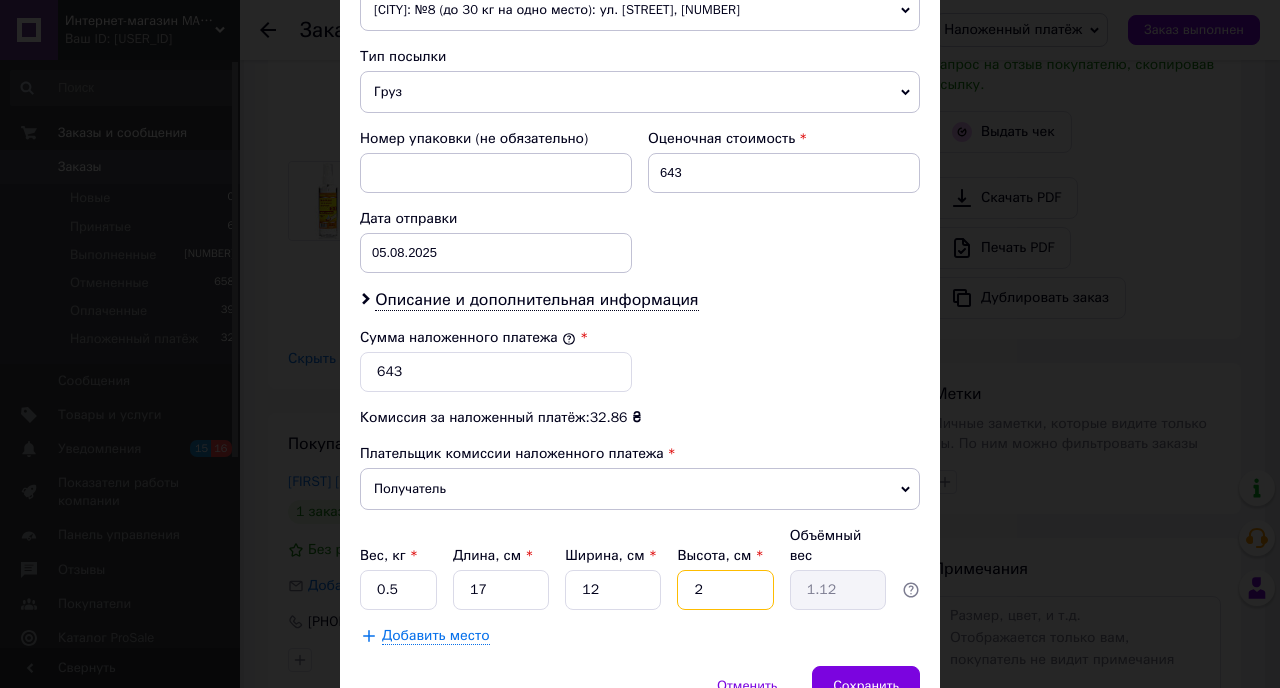 type on "0.1" 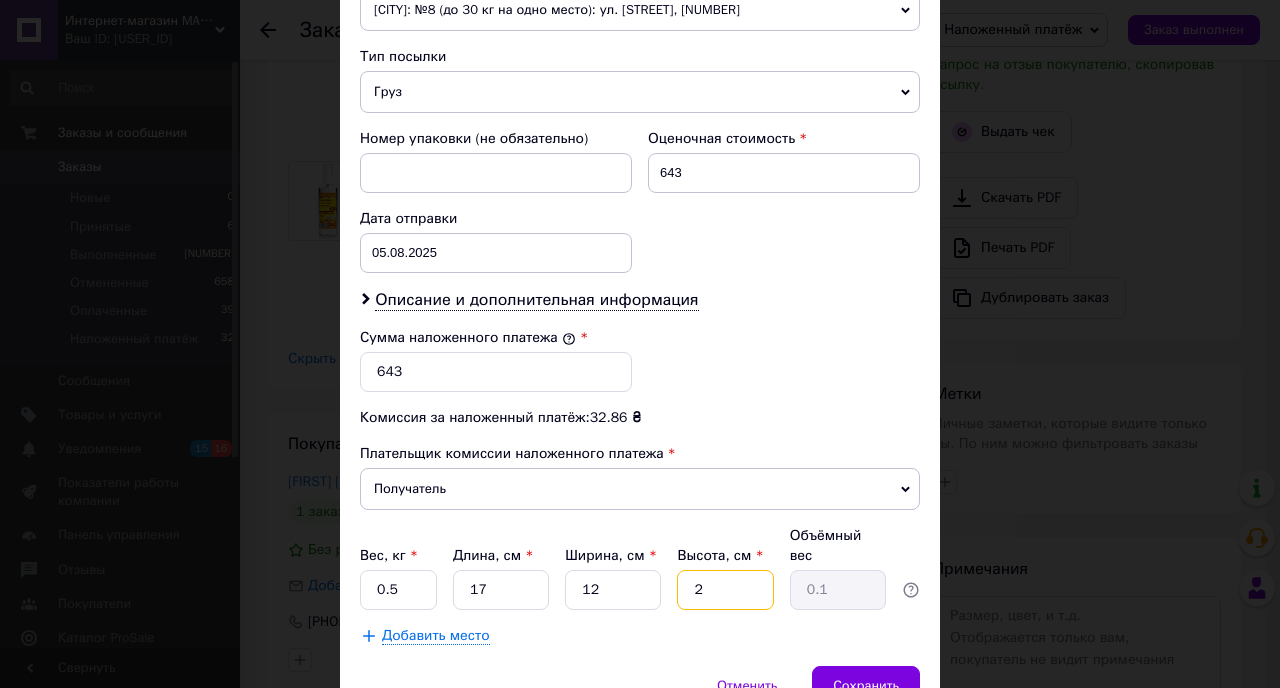 type 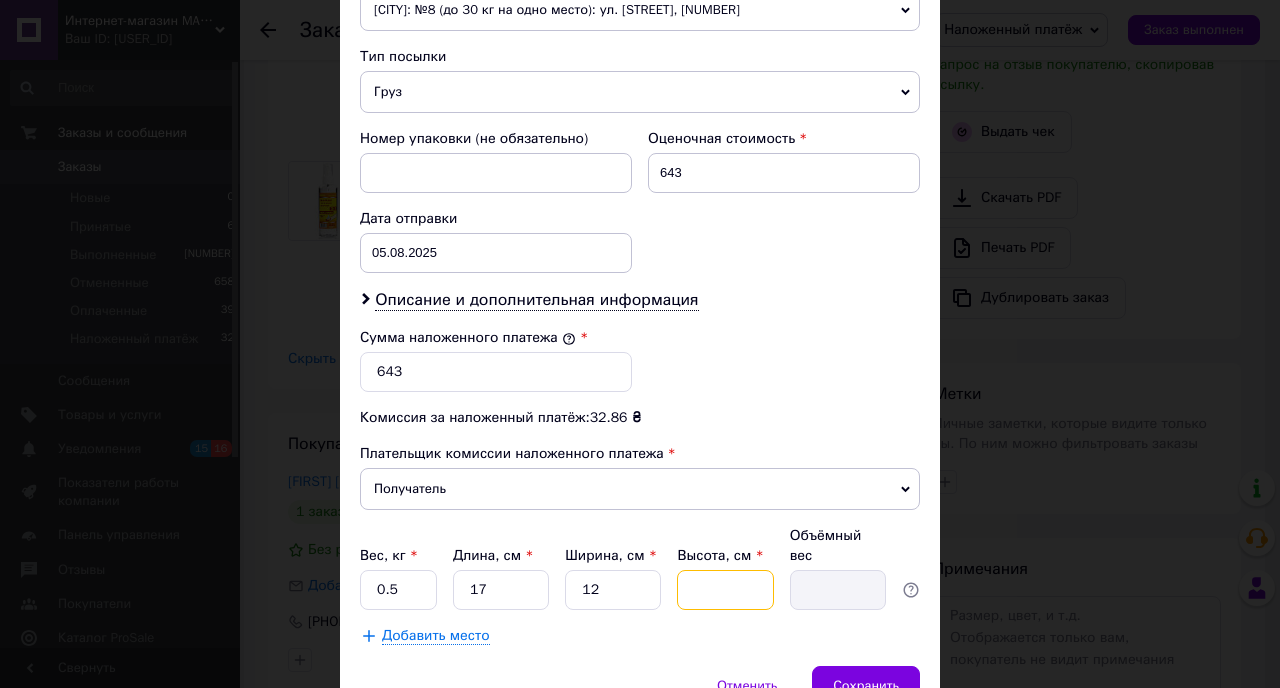 type on "9" 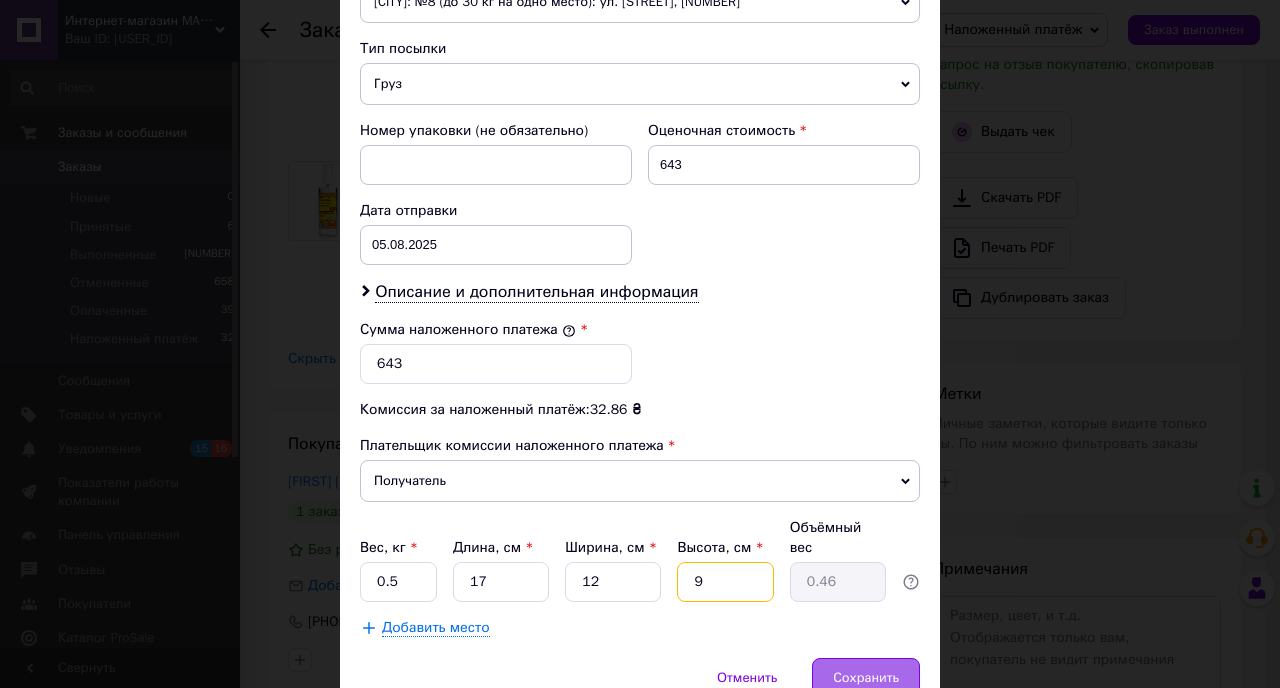 scroll, scrollTop: 855, scrollLeft: 0, axis: vertical 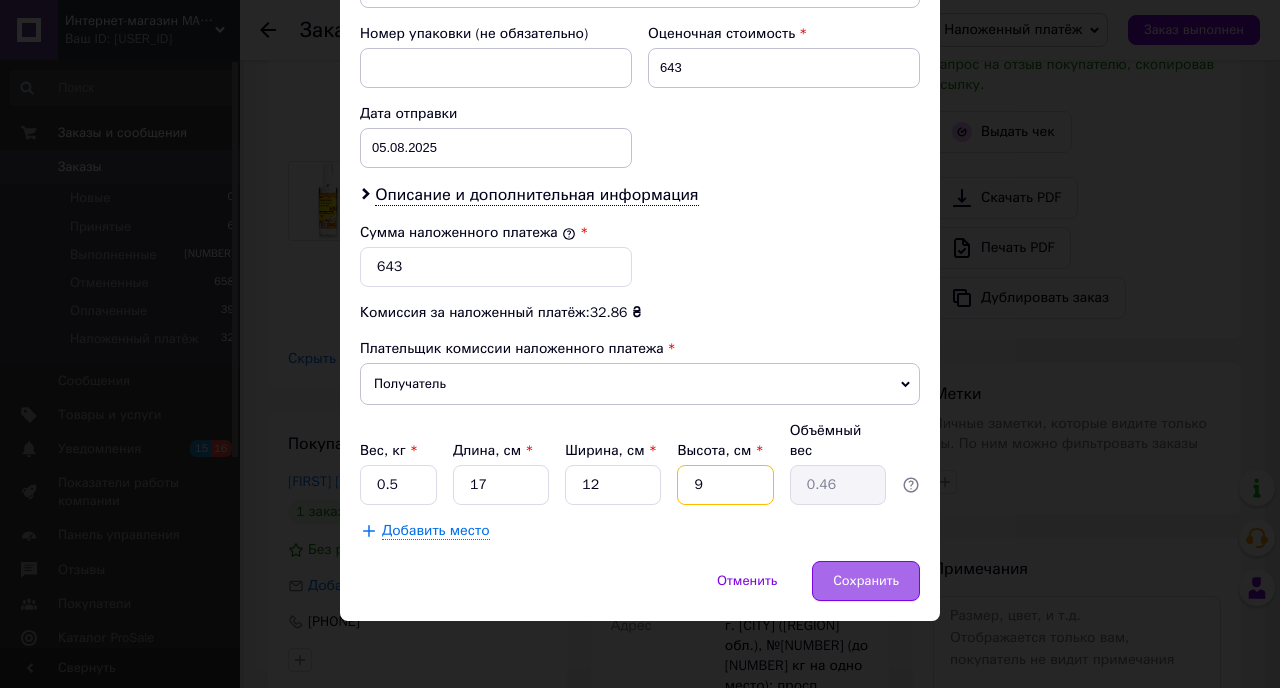 type on "9" 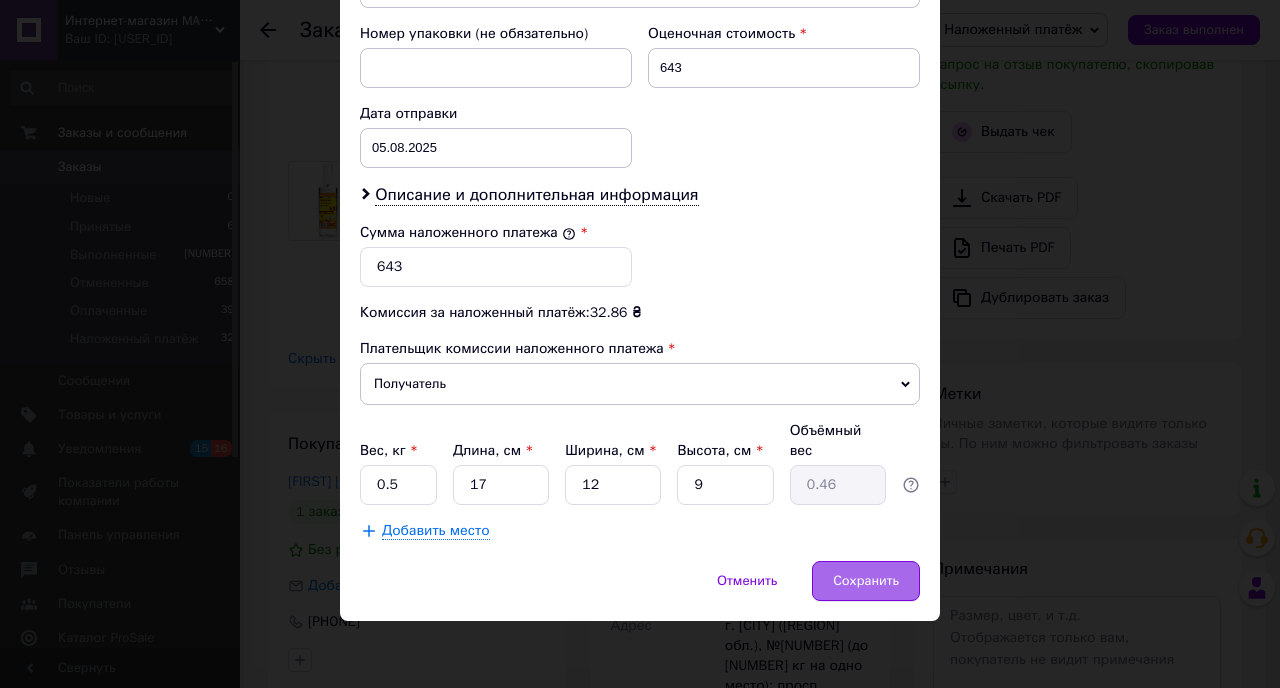 click on "Сохранить" at bounding box center [866, 581] 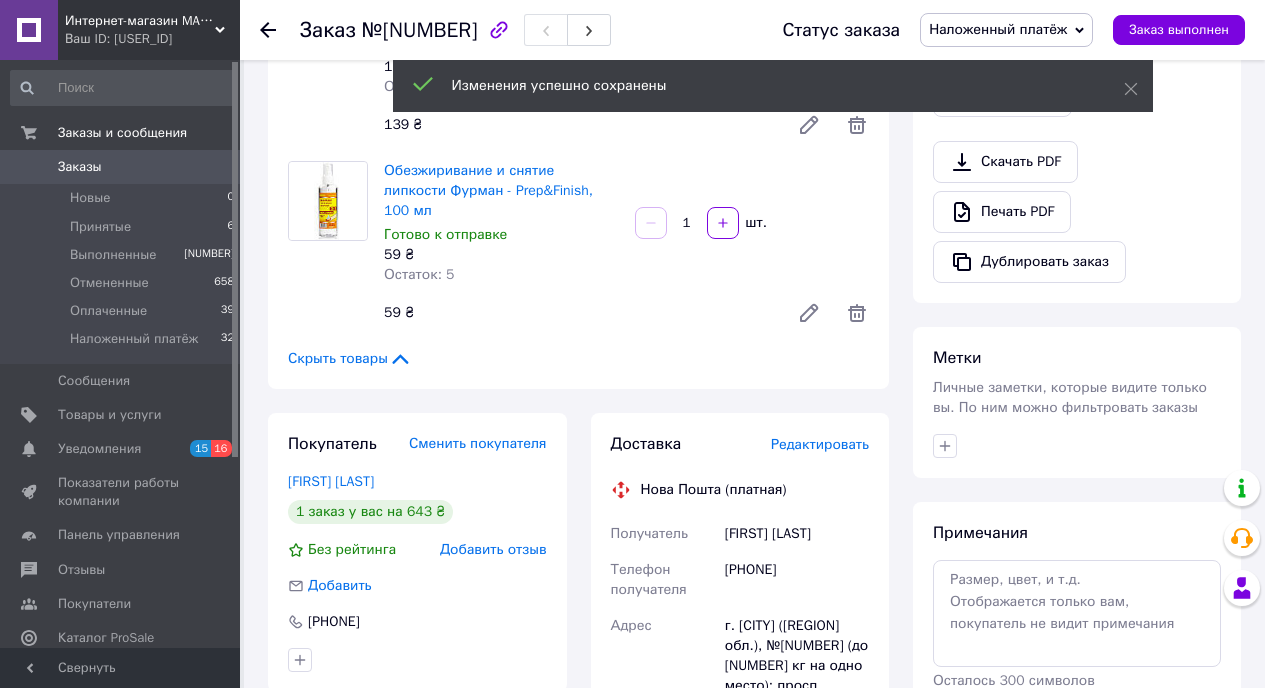 click on "Редактировать" at bounding box center (820, 444) 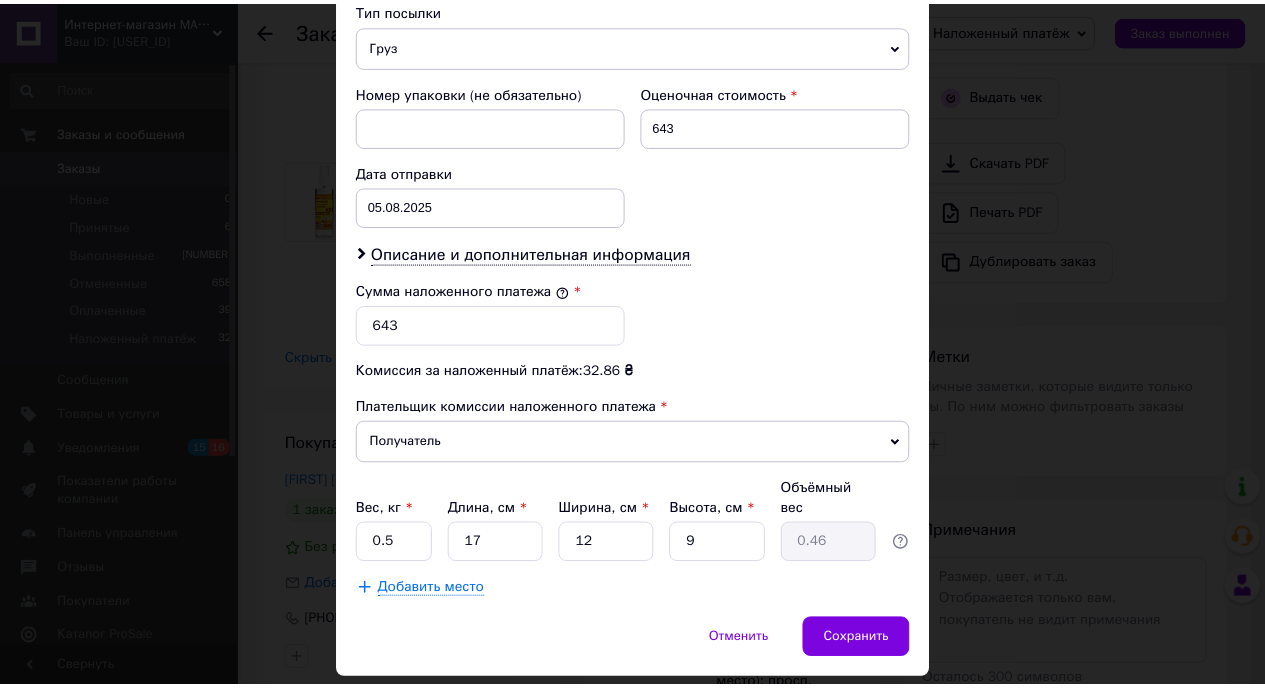 scroll, scrollTop: 842, scrollLeft: 0, axis: vertical 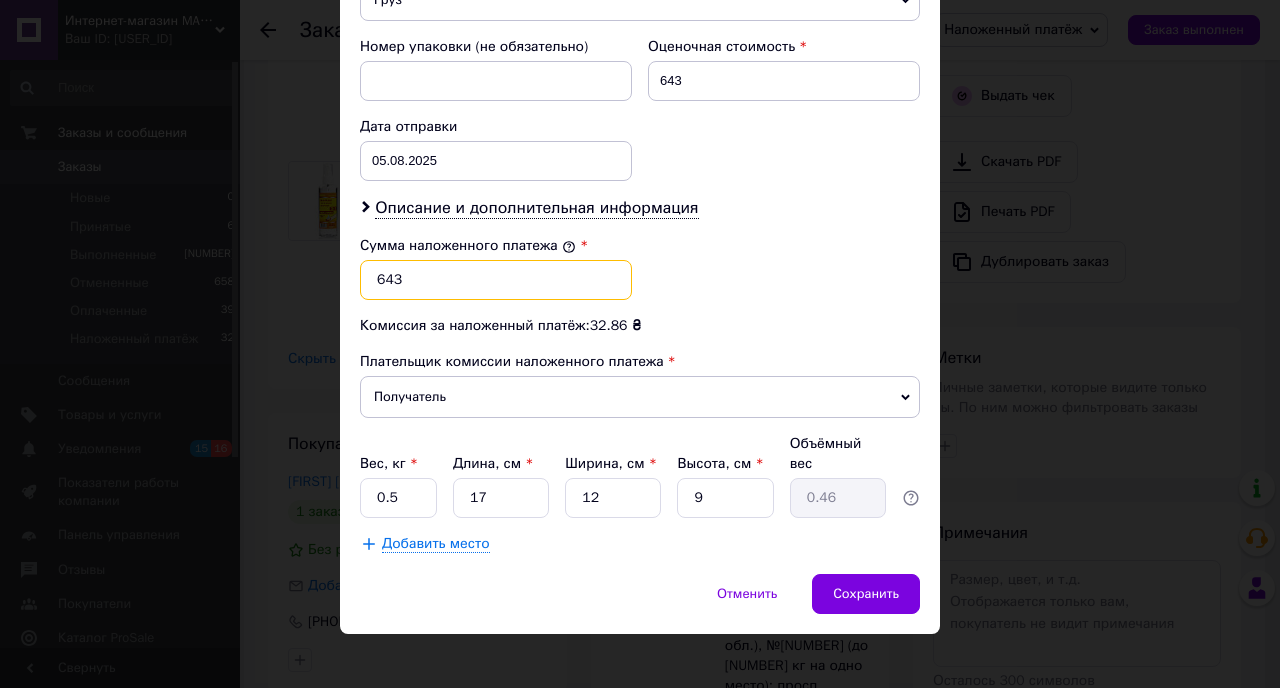 click on "643" at bounding box center (496, 280) 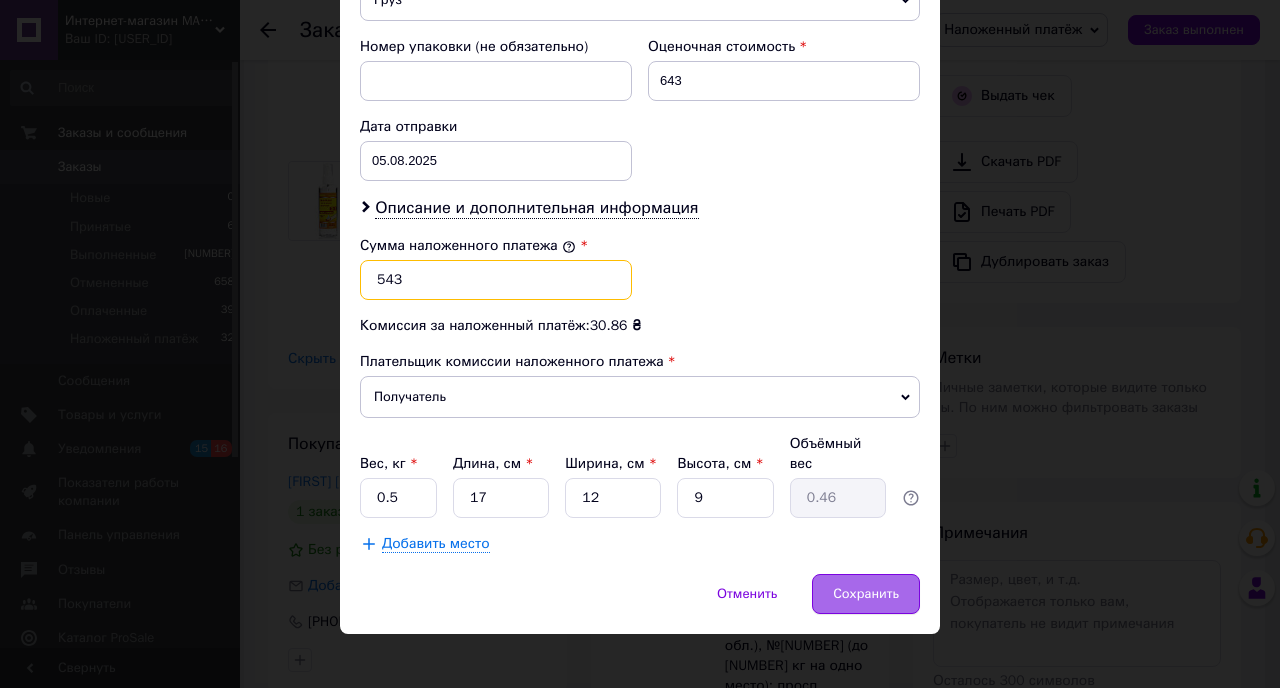 type on "543" 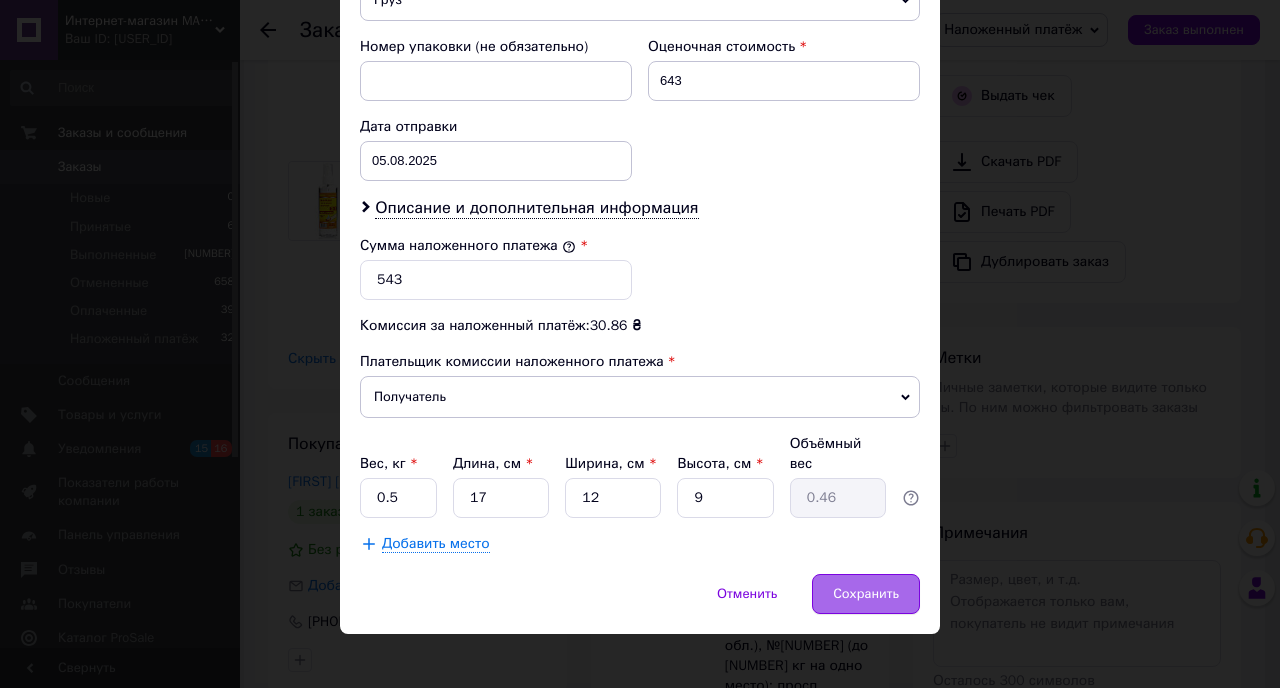 click on "Сохранить" at bounding box center [866, 594] 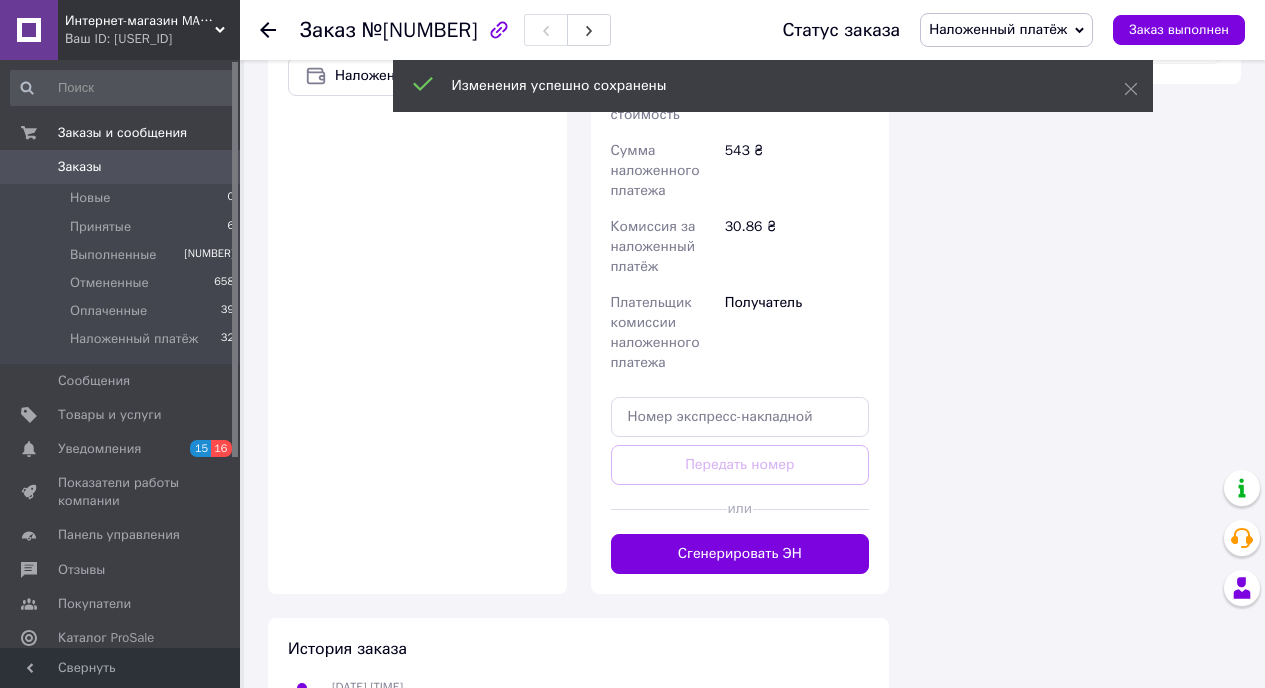 scroll, scrollTop: 1359, scrollLeft: 0, axis: vertical 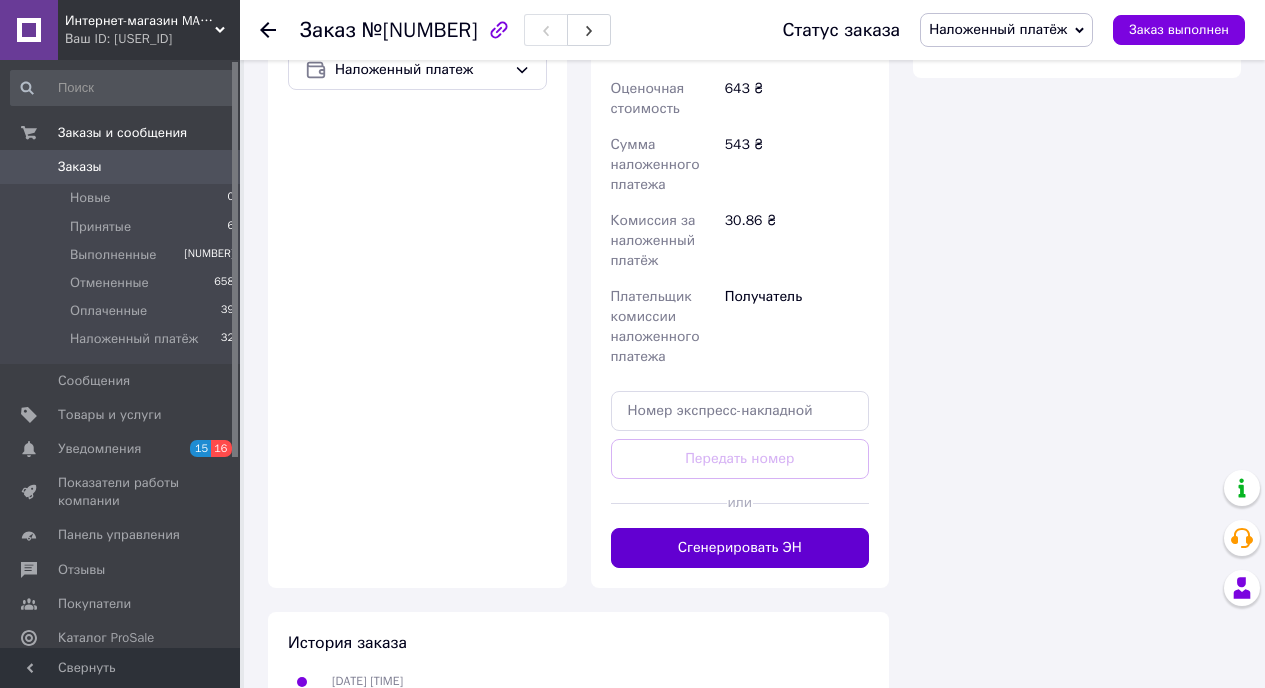 click on "Сгенерировать ЭН" at bounding box center (740, 548) 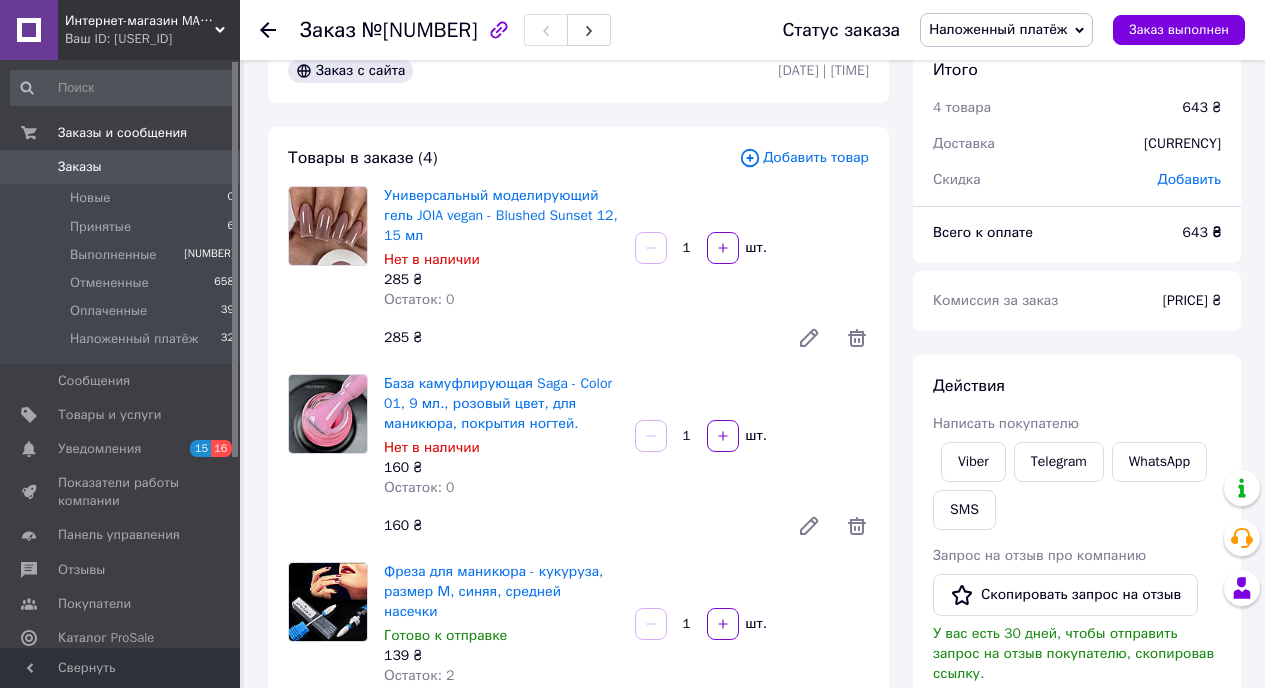 scroll, scrollTop: 318, scrollLeft: 0, axis: vertical 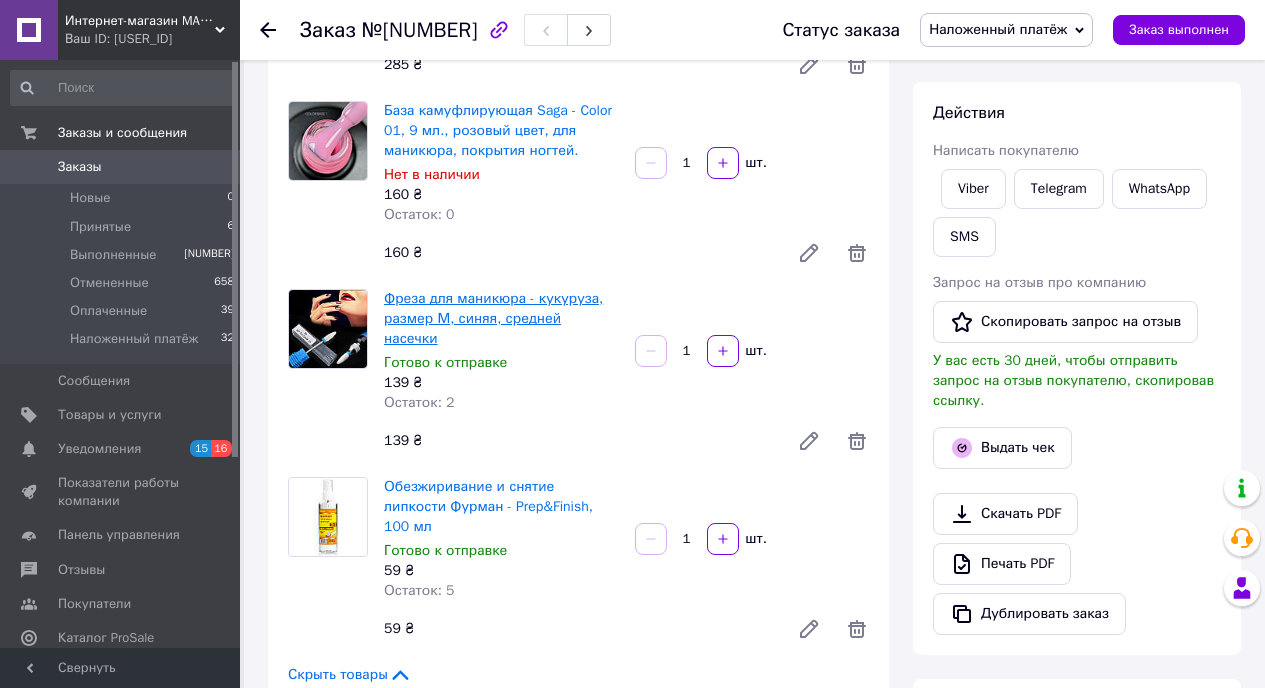 click on "Фреза для маникюра - кукуруза, размер М, синяя, средней насечки" at bounding box center [493, 318] 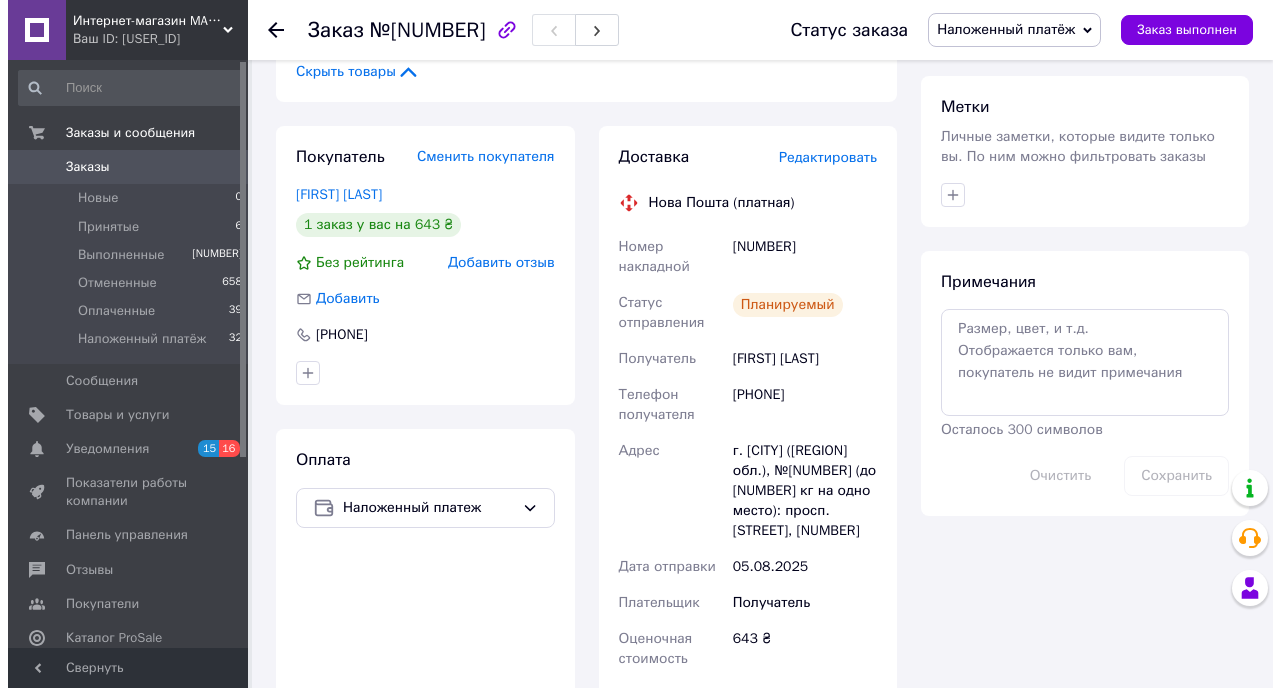 scroll, scrollTop: 445, scrollLeft: 0, axis: vertical 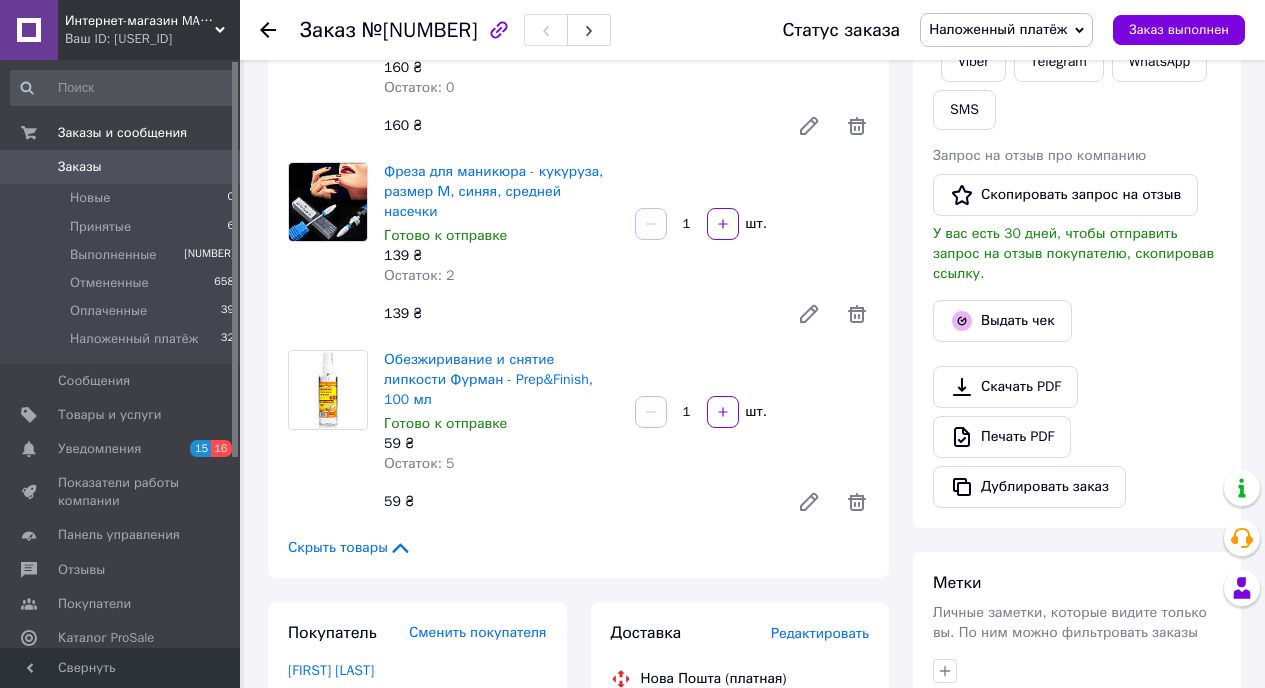 click on "Редактировать" at bounding box center (820, 633) 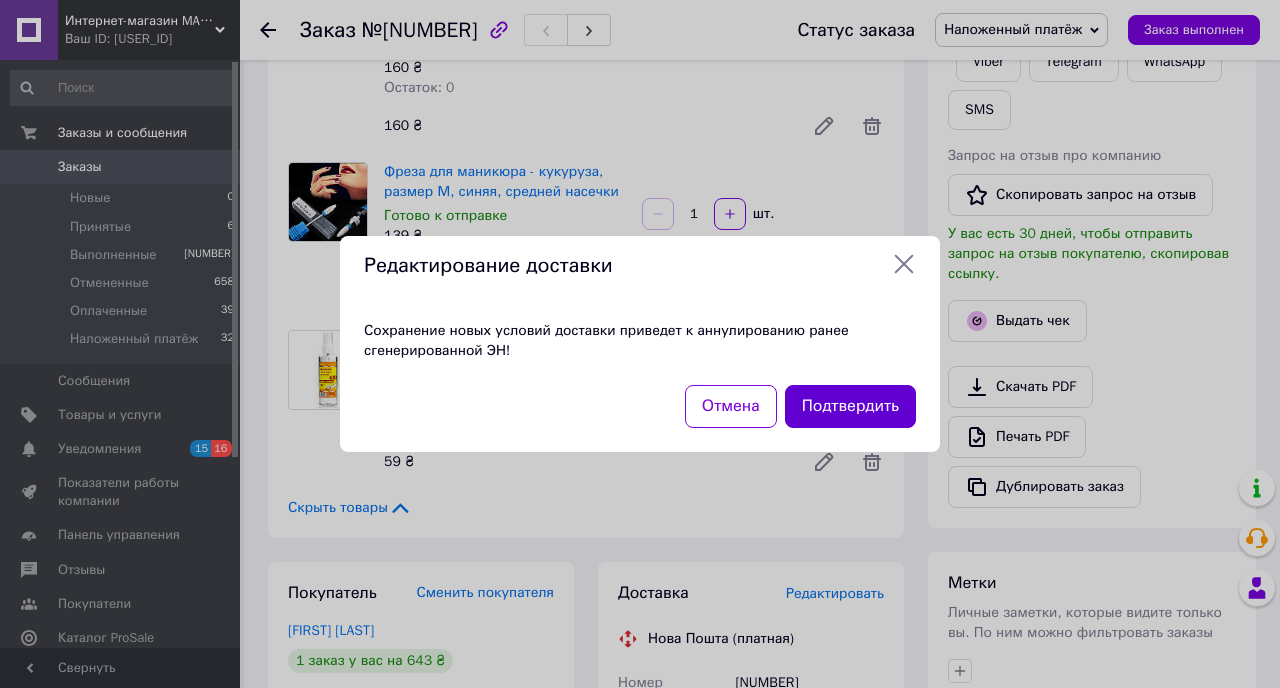 click on "Подтвердить" at bounding box center (850, 406) 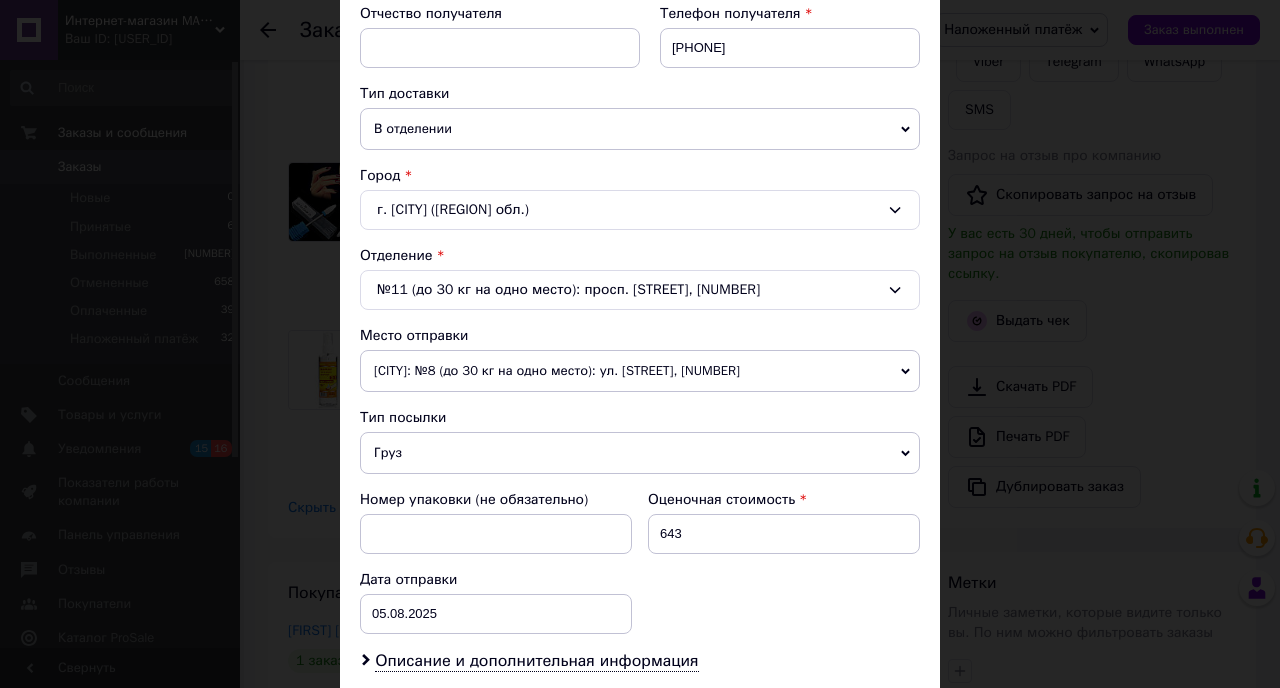 scroll, scrollTop: 490, scrollLeft: 0, axis: vertical 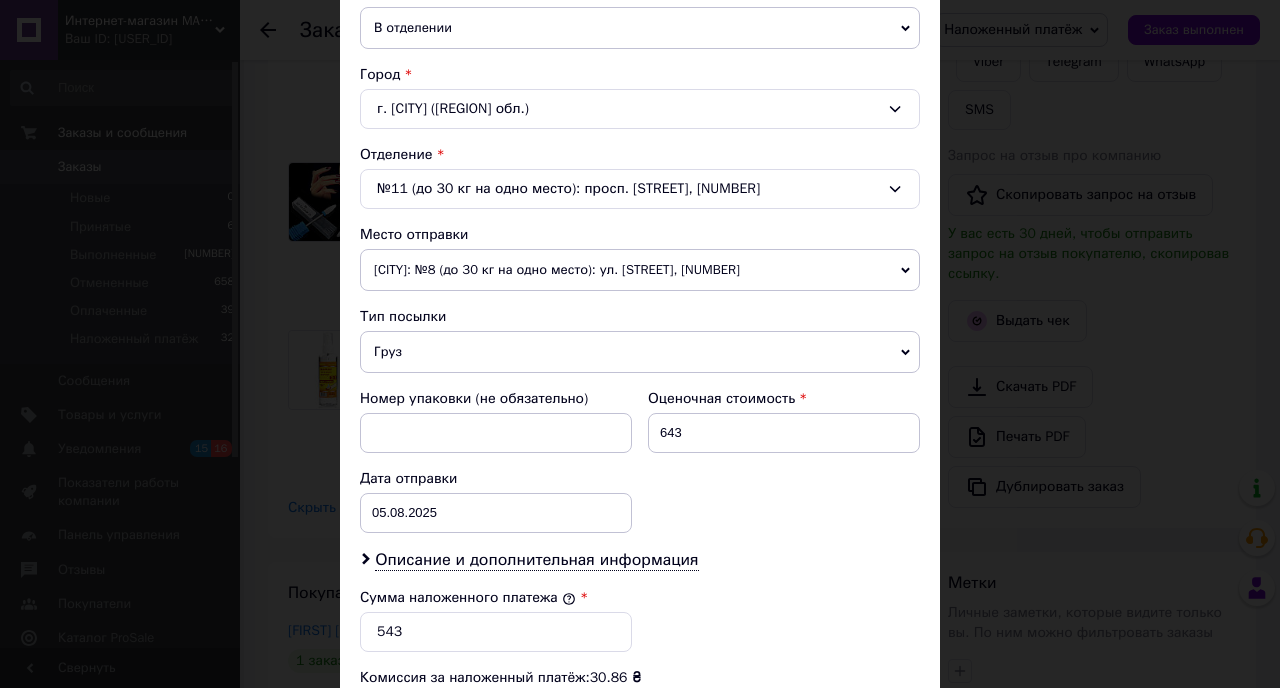 click on "Груз" at bounding box center [640, 352] 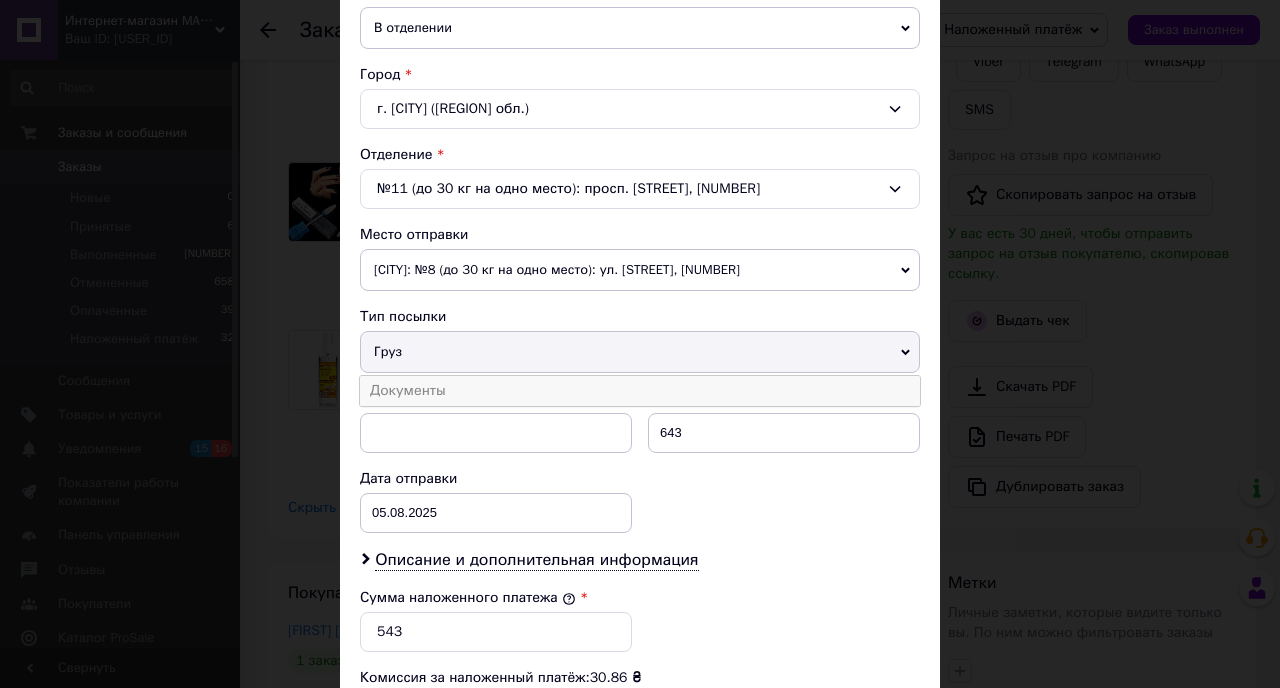 click on "Документы" at bounding box center (640, 391) 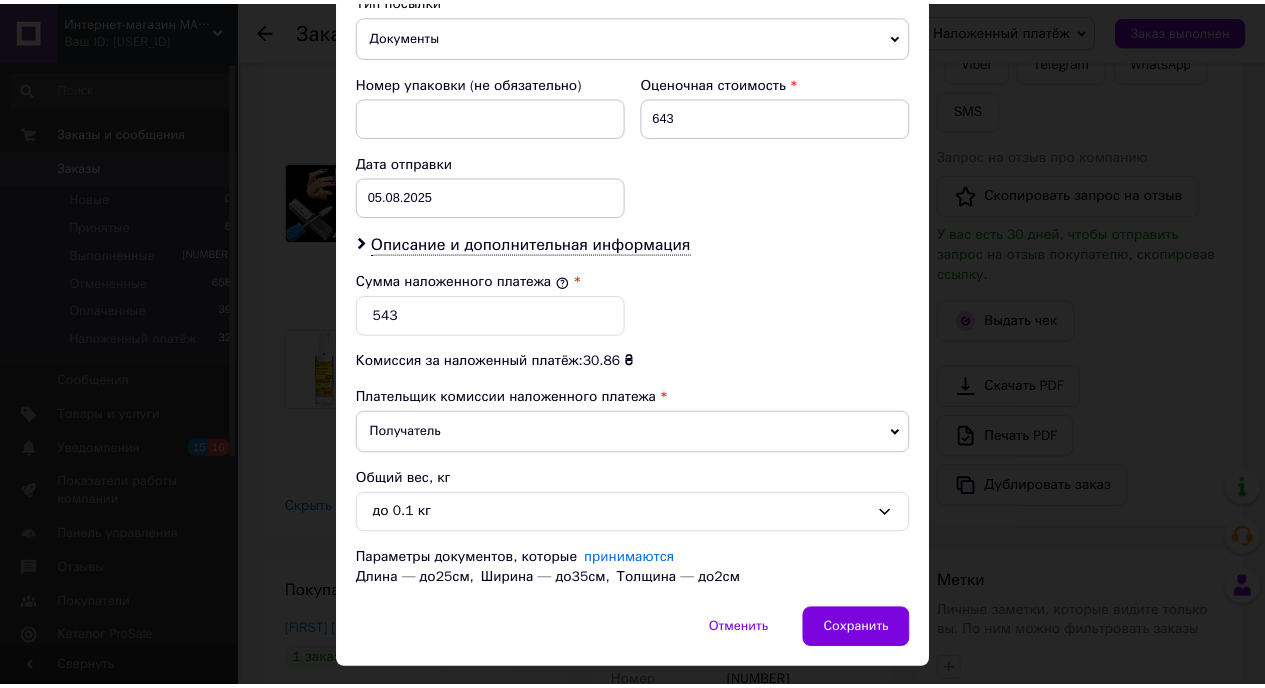 scroll, scrollTop: 858, scrollLeft: 0, axis: vertical 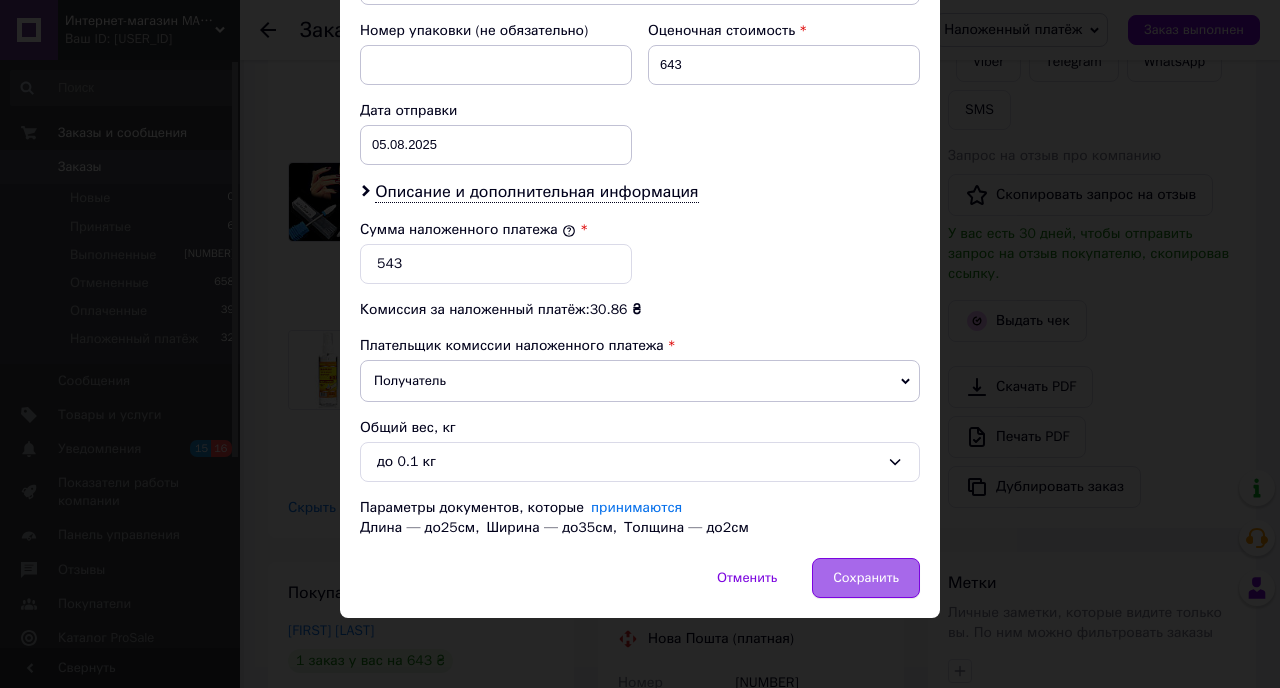 click on "Сохранить" at bounding box center (866, 578) 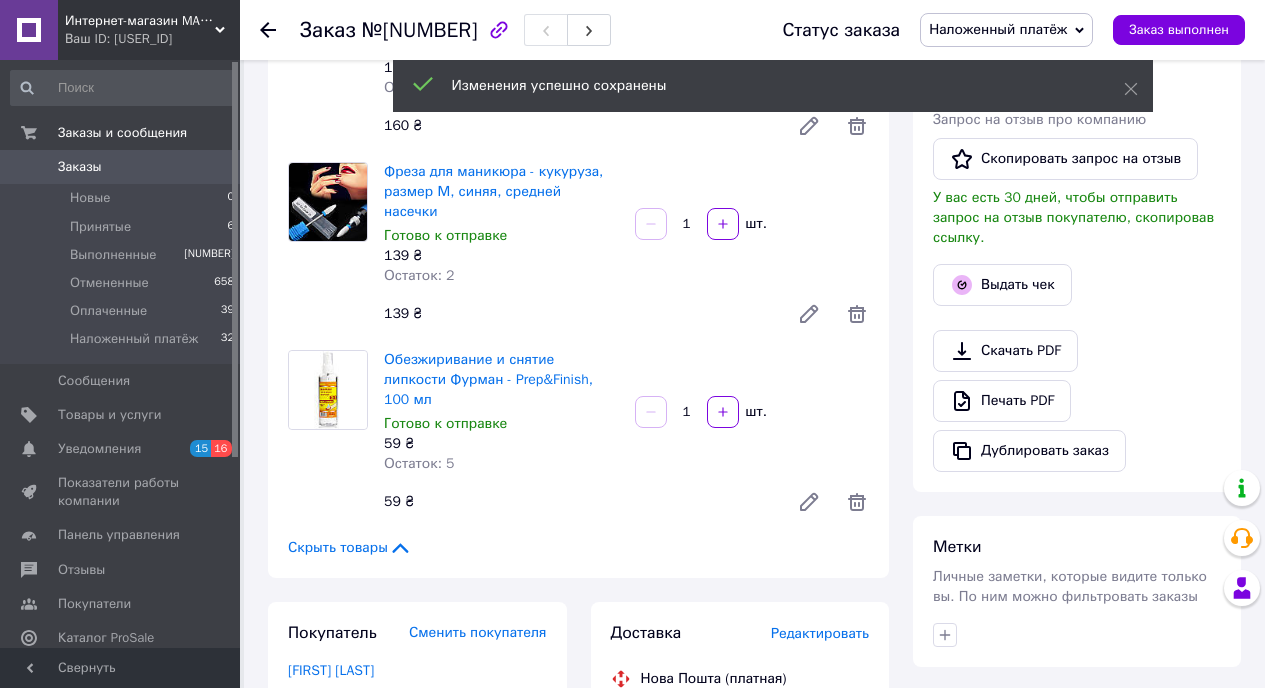 scroll, scrollTop: 44, scrollLeft: 0, axis: vertical 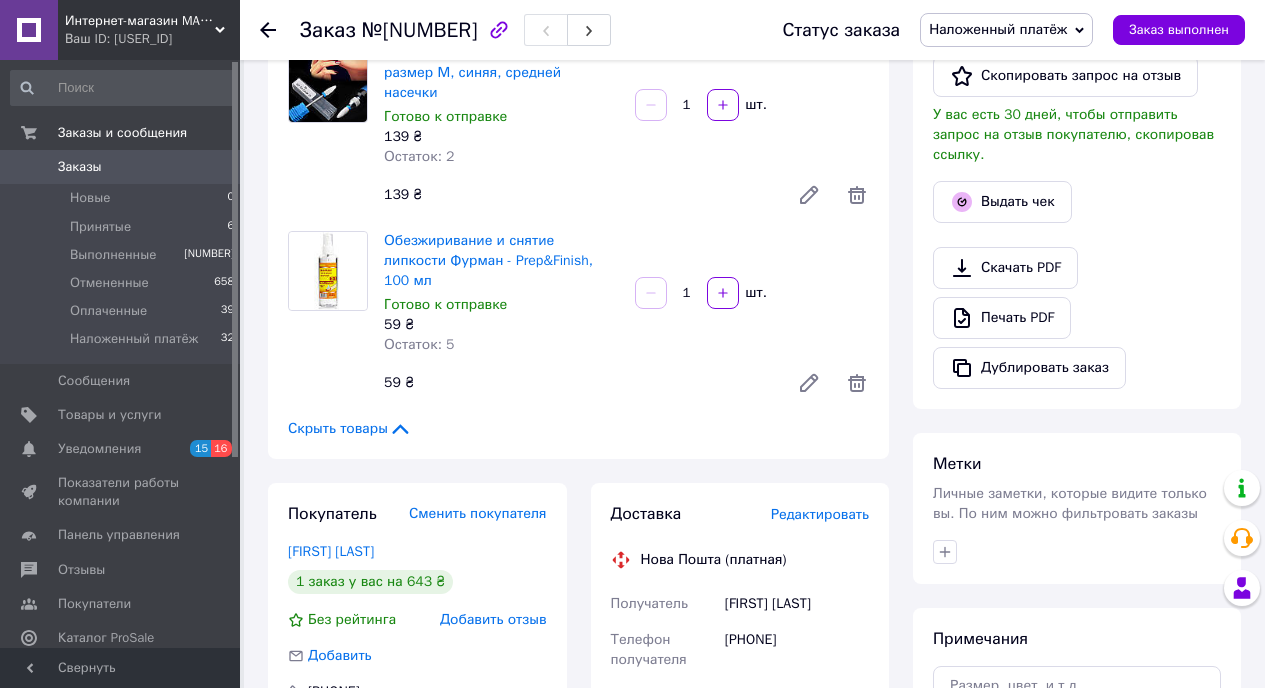click on "Заказы" at bounding box center (121, 167) 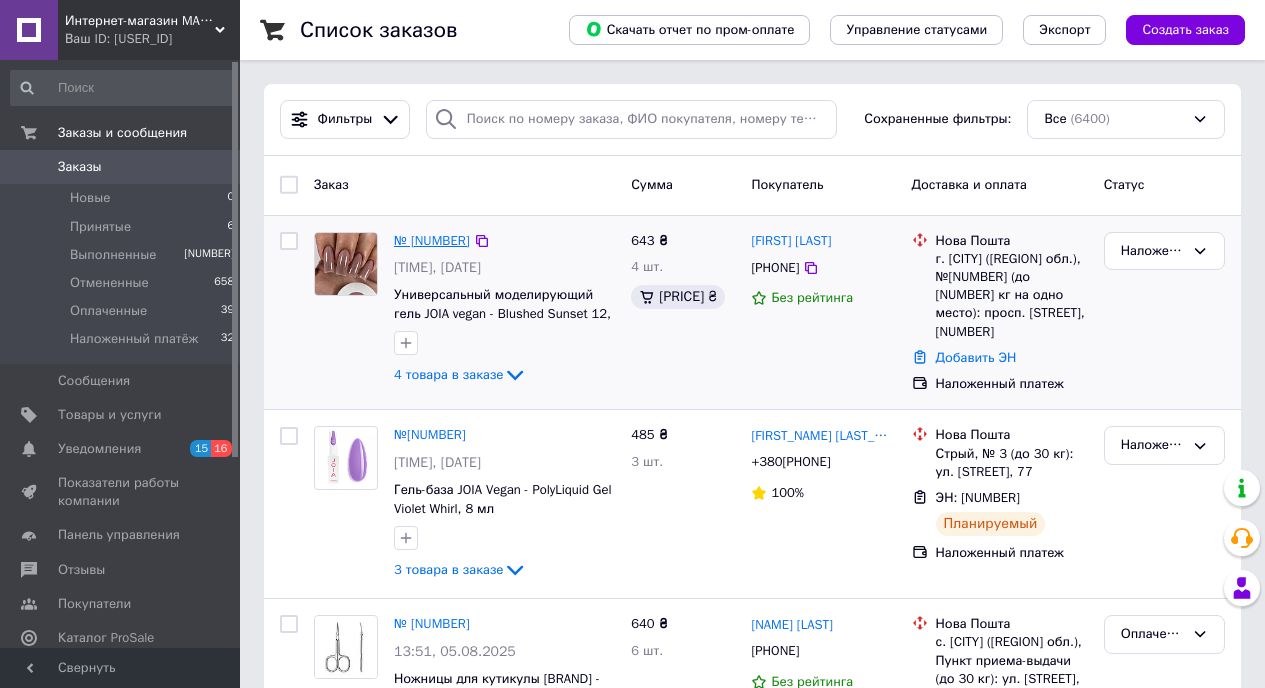click on "№ [NUMBER]" at bounding box center (432, 240) 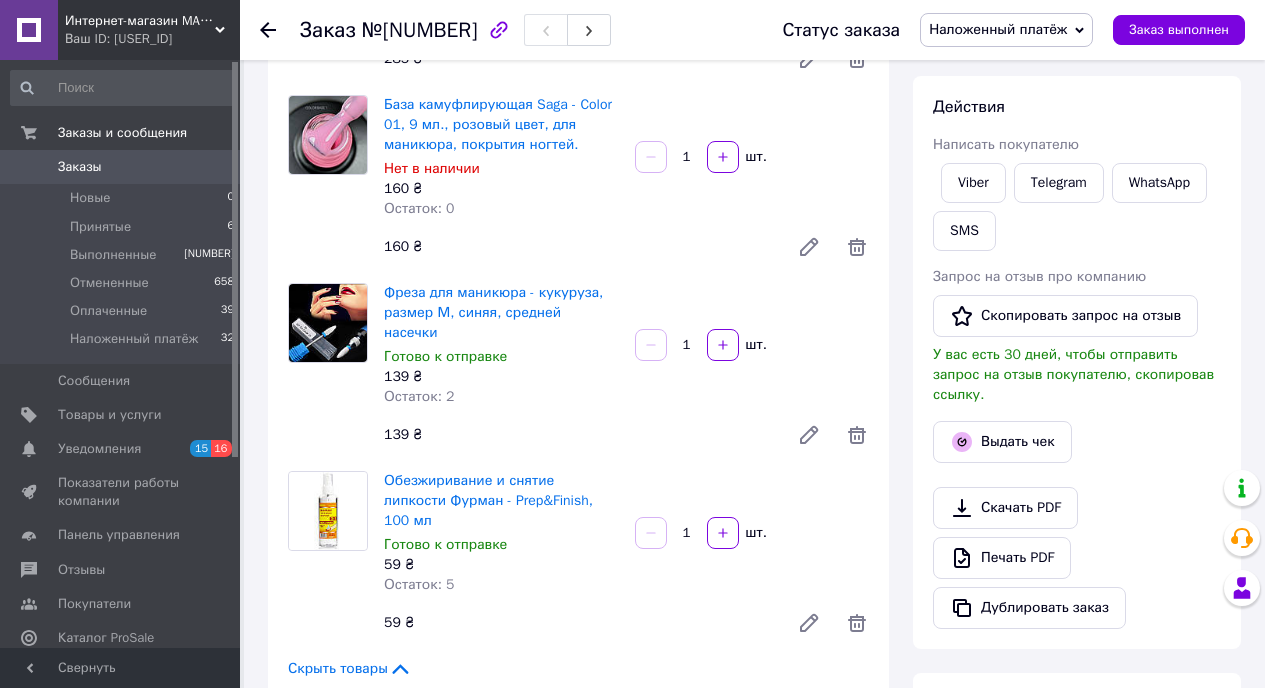 scroll, scrollTop: 481, scrollLeft: 0, axis: vertical 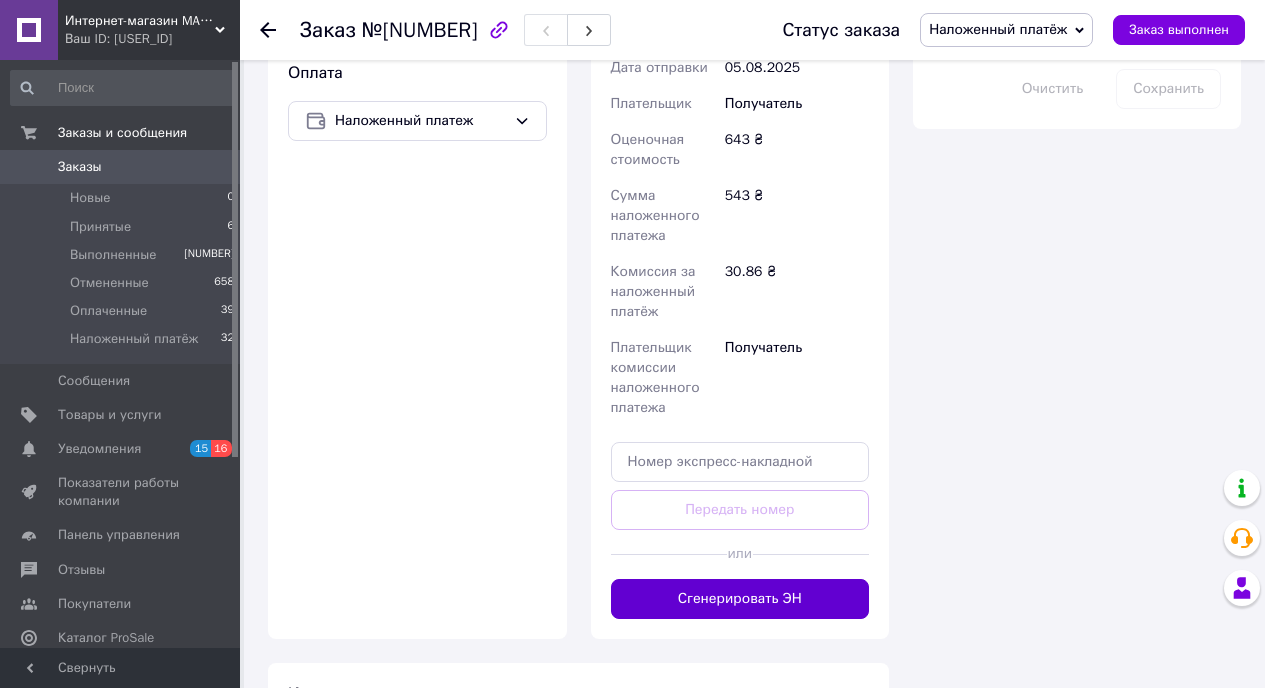 click on "Сгенерировать ЭН" at bounding box center (740, 599) 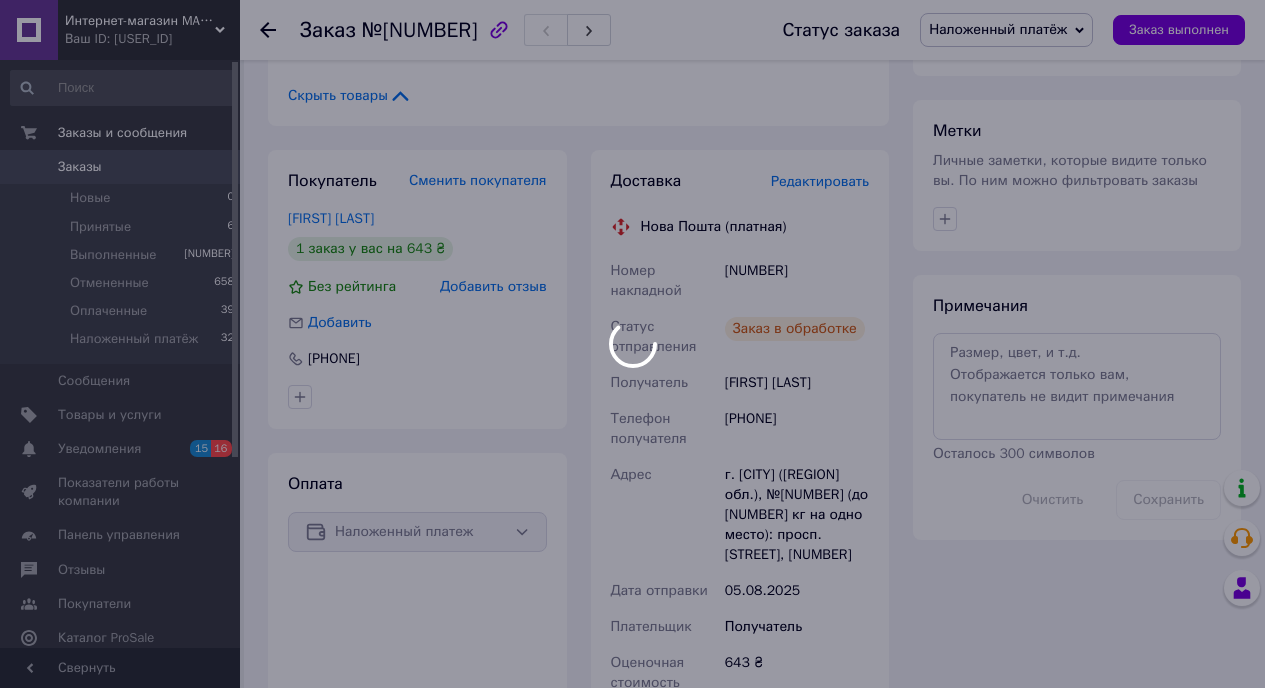 scroll, scrollTop: 896, scrollLeft: 0, axis: vertical 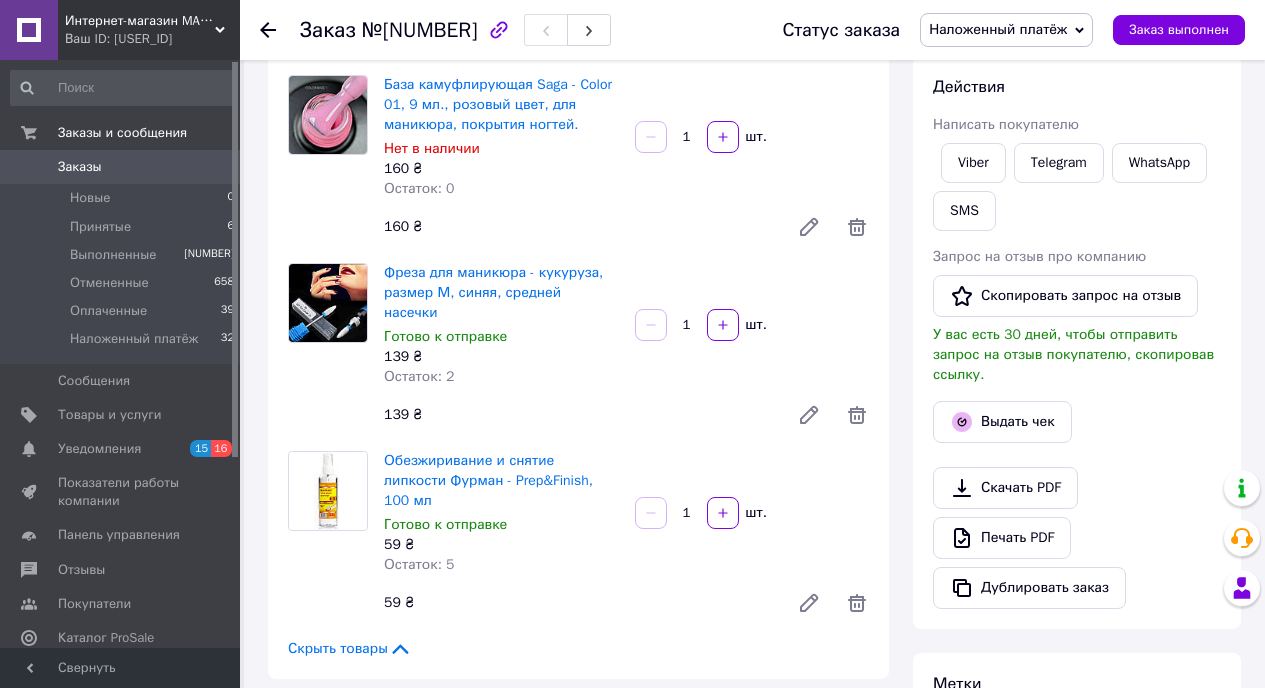 click on "Заказы" at bounding box center (121, 167) 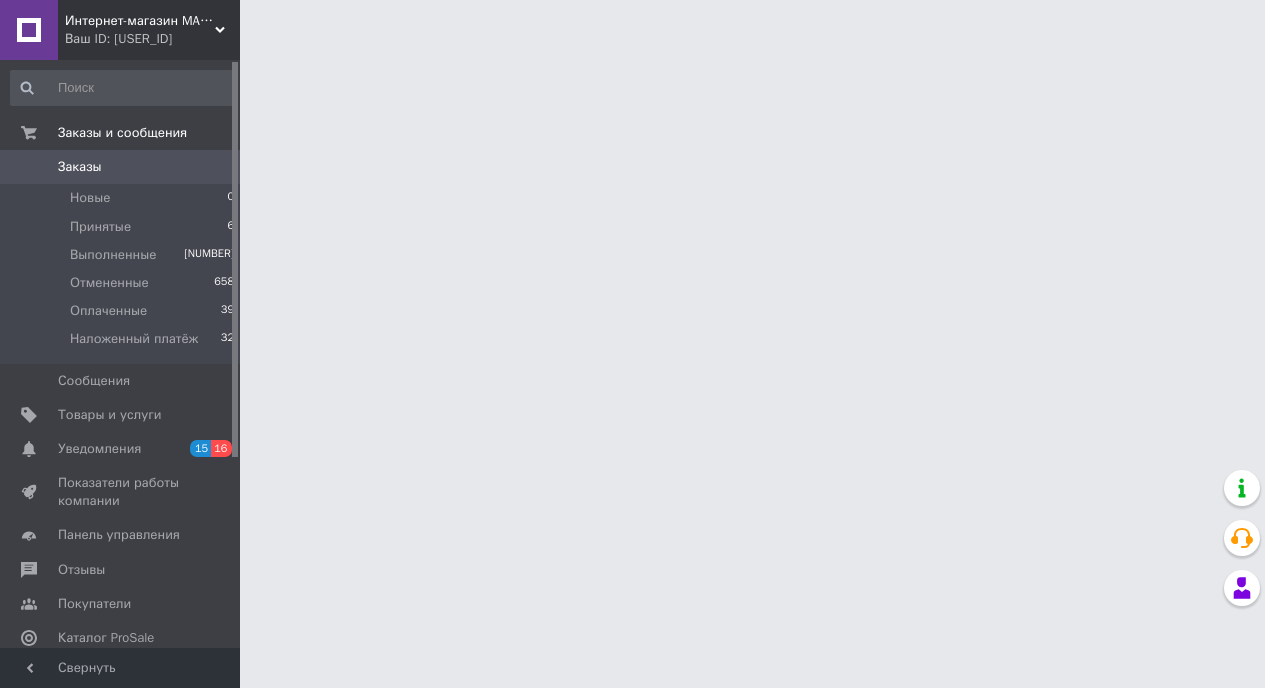 scroll, scrollTop: 0, scrollLeft: 0, axis: both 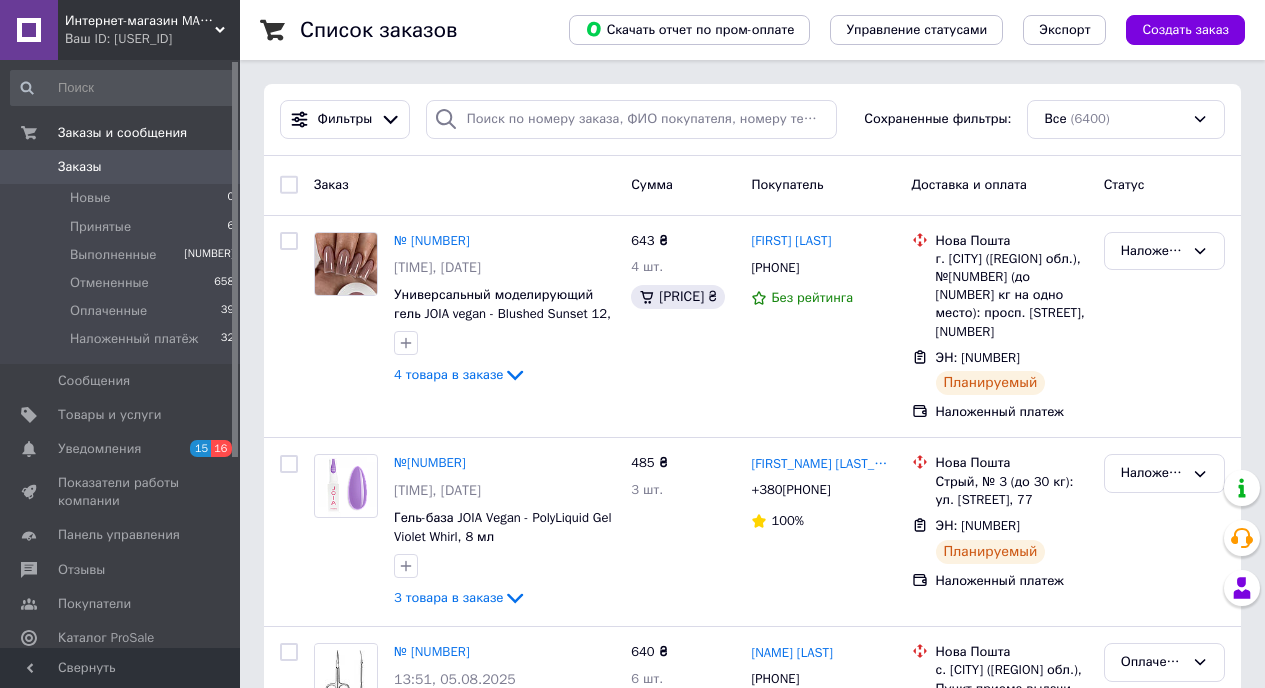 click on "Заказы" at bounding box center (121, 167) 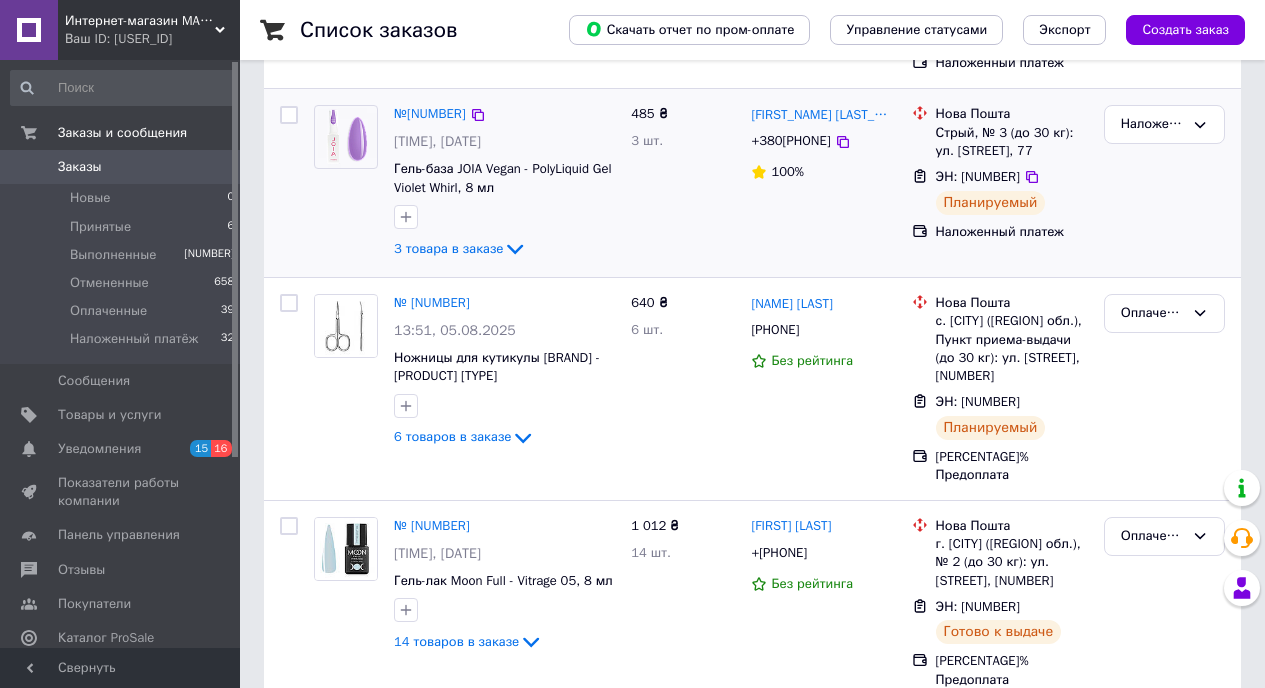 scroll, scrollTop: 385, scrollLeft: 0, axis: vertical 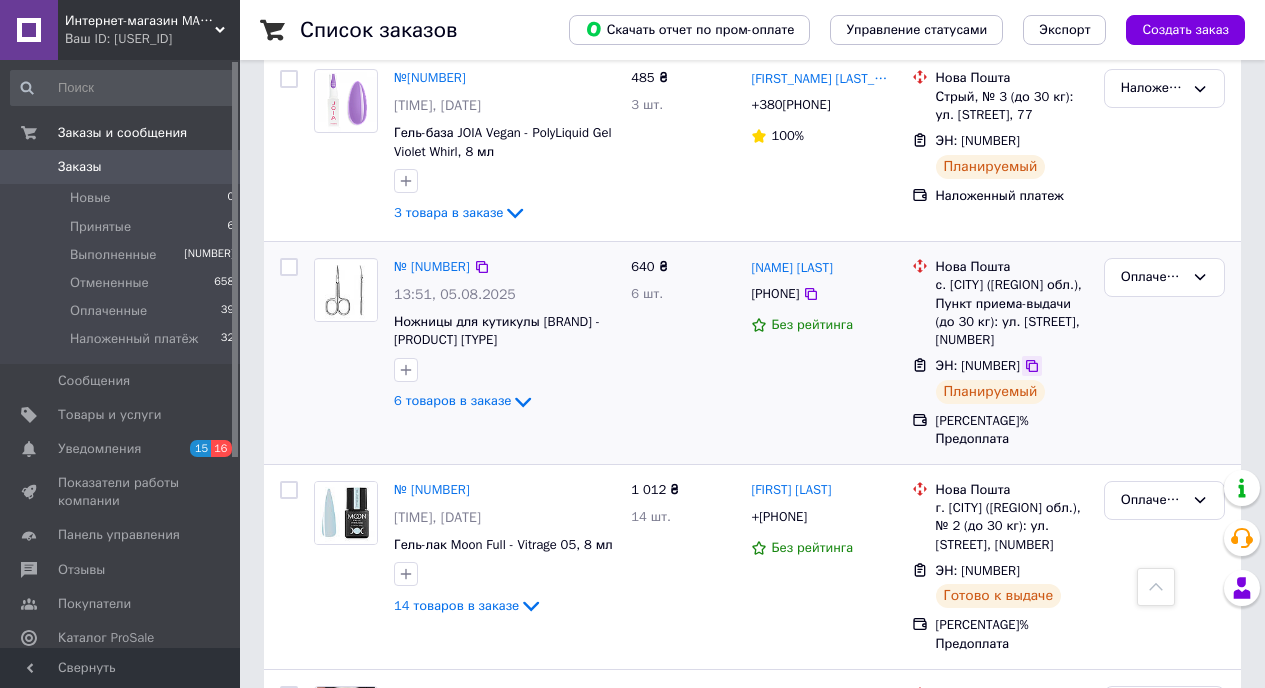 click 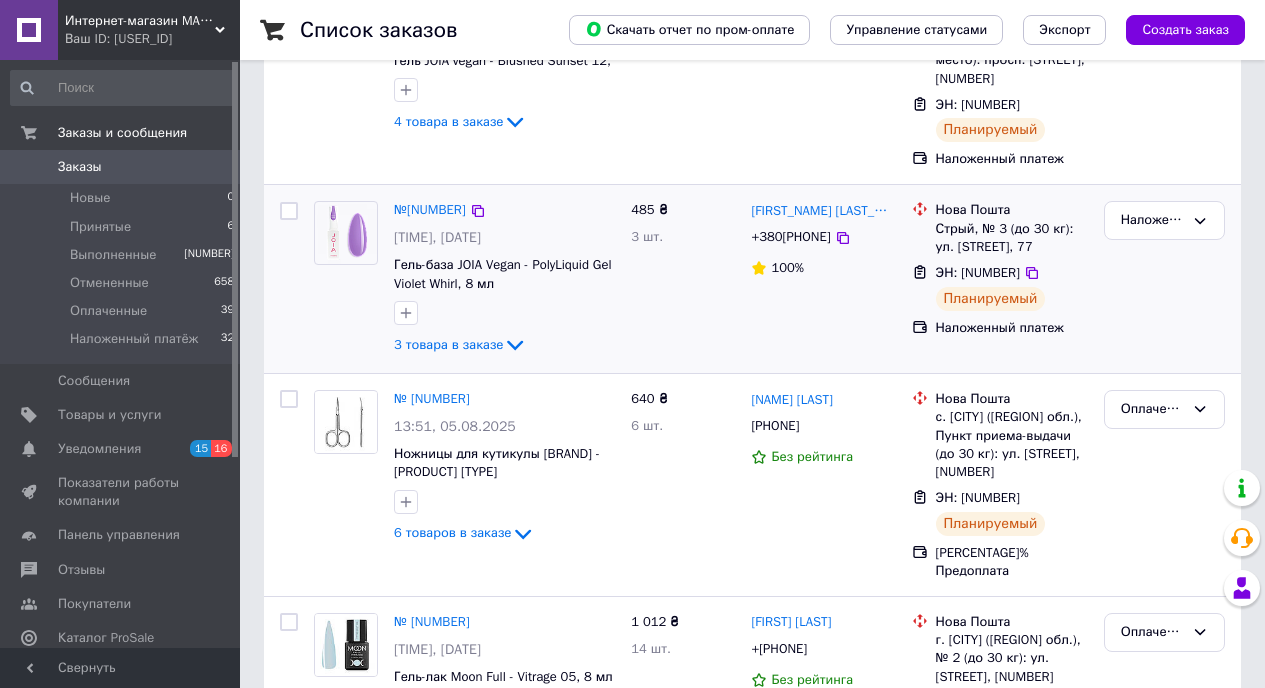 scroll, scrollTop: 251, scrollLeft: 0, axis: vertical 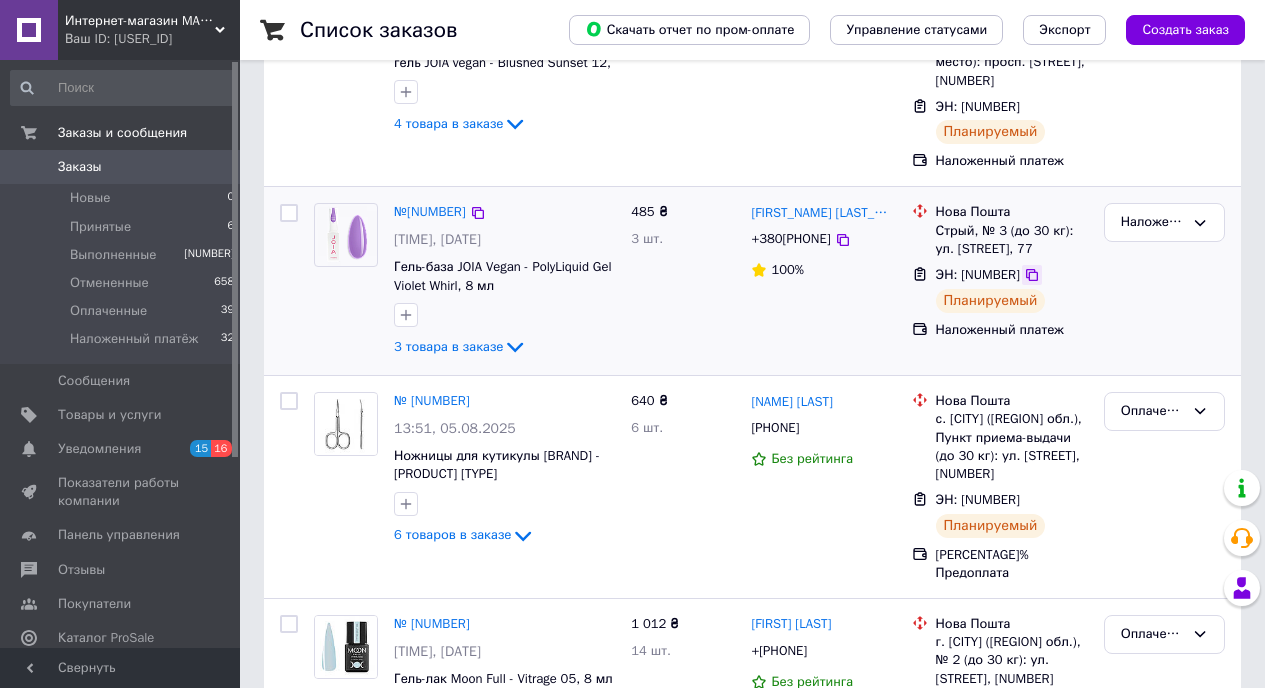 click 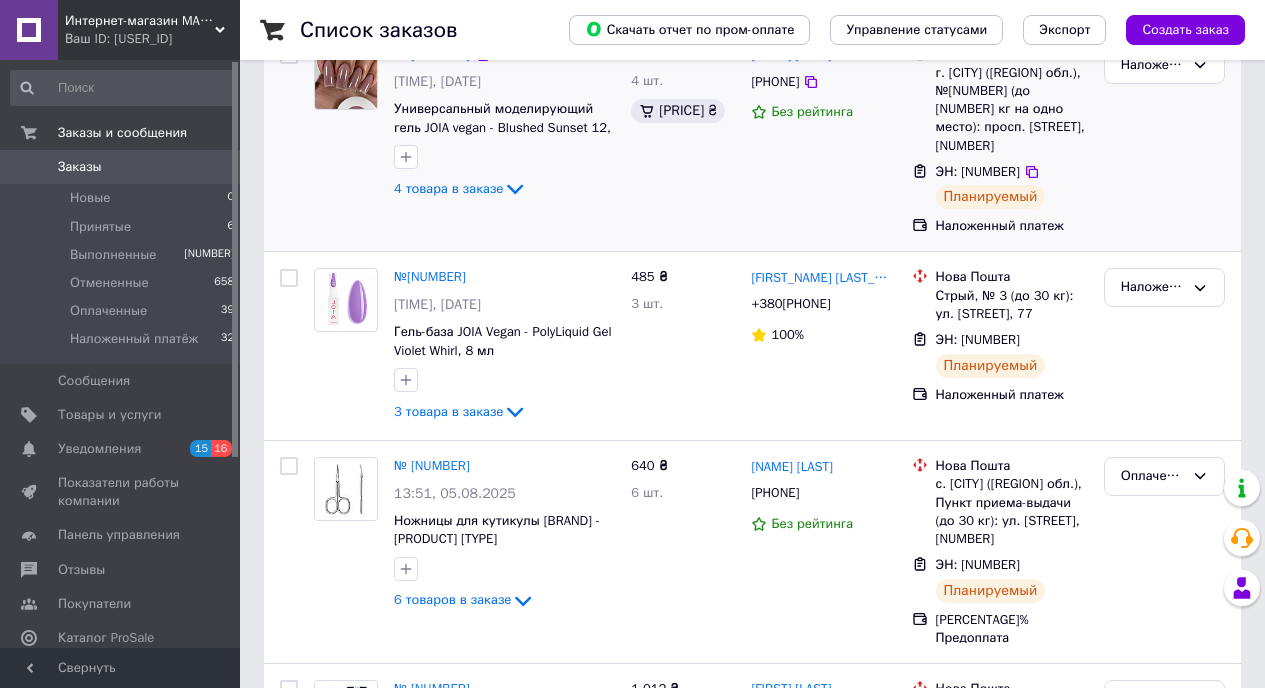 scroll, scrollTop: 0, scrollLeft: 0, axis: both 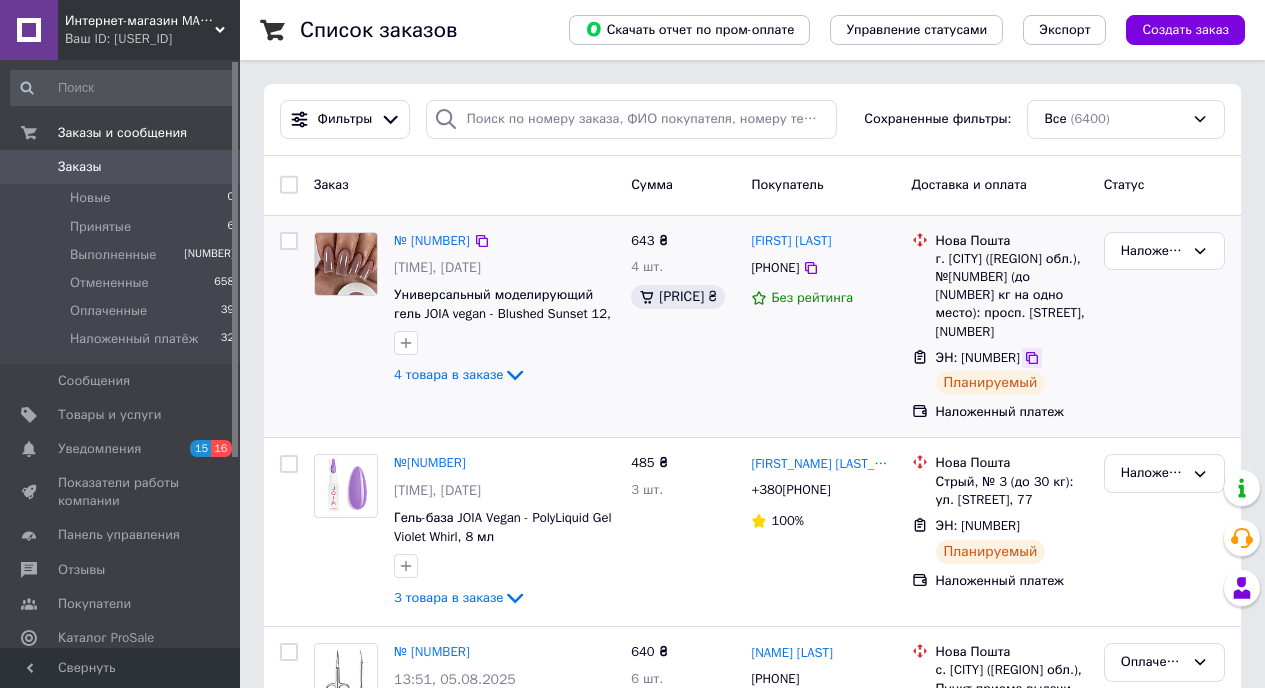 click 